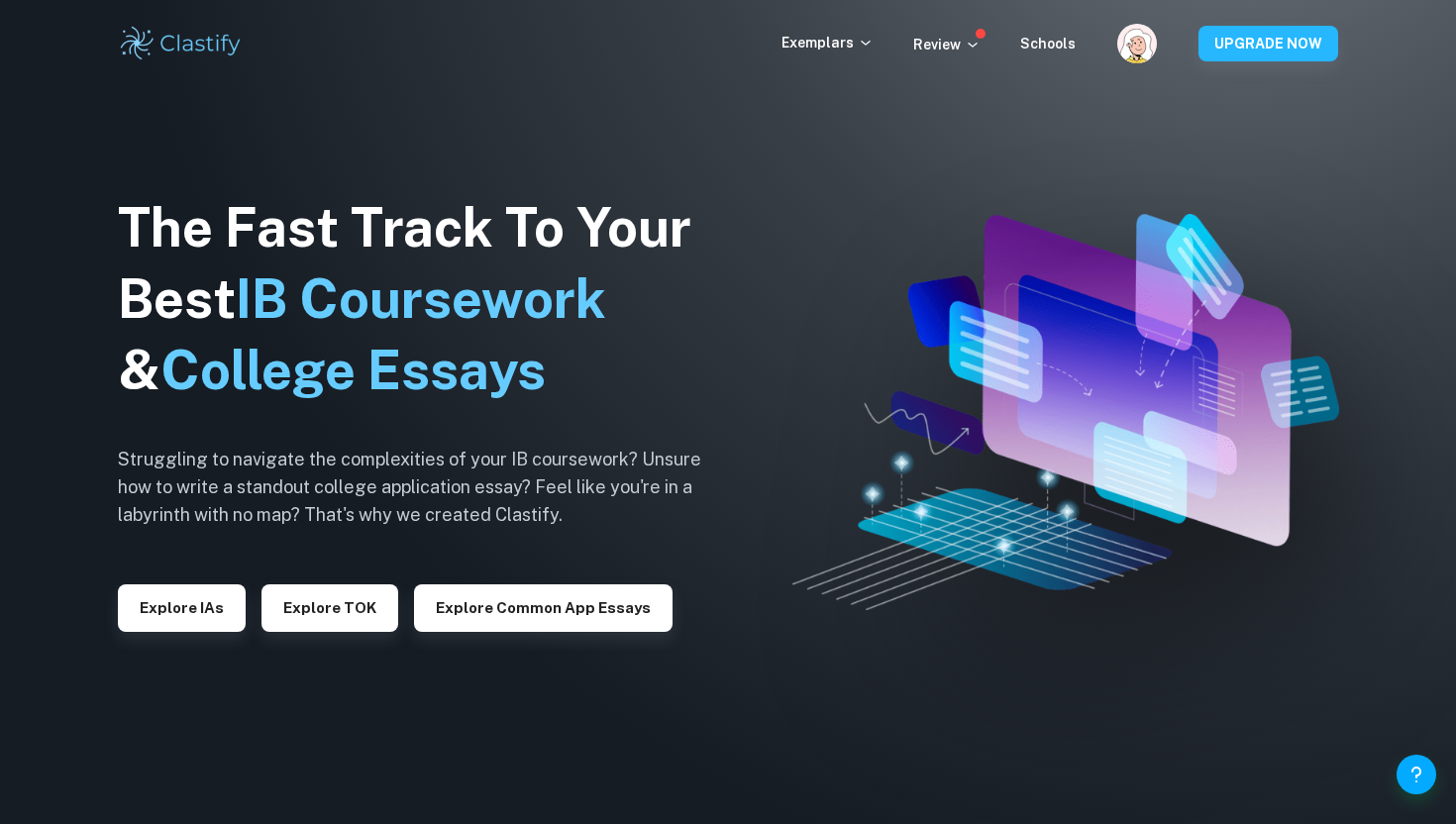 scroll, scrollTop: 0, scrollLeft: 0, axis: both 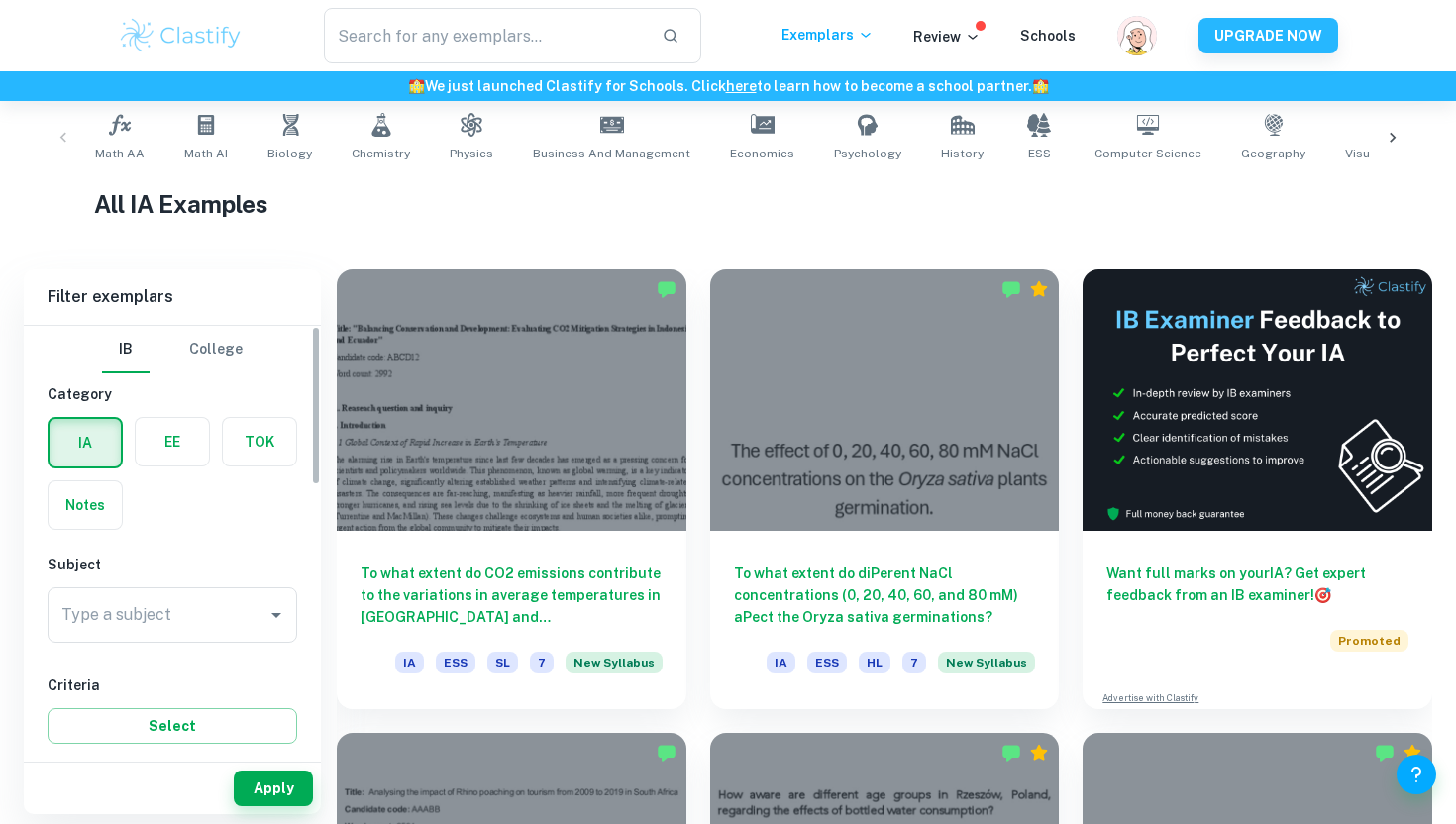 click at bounding box center [172, 442] 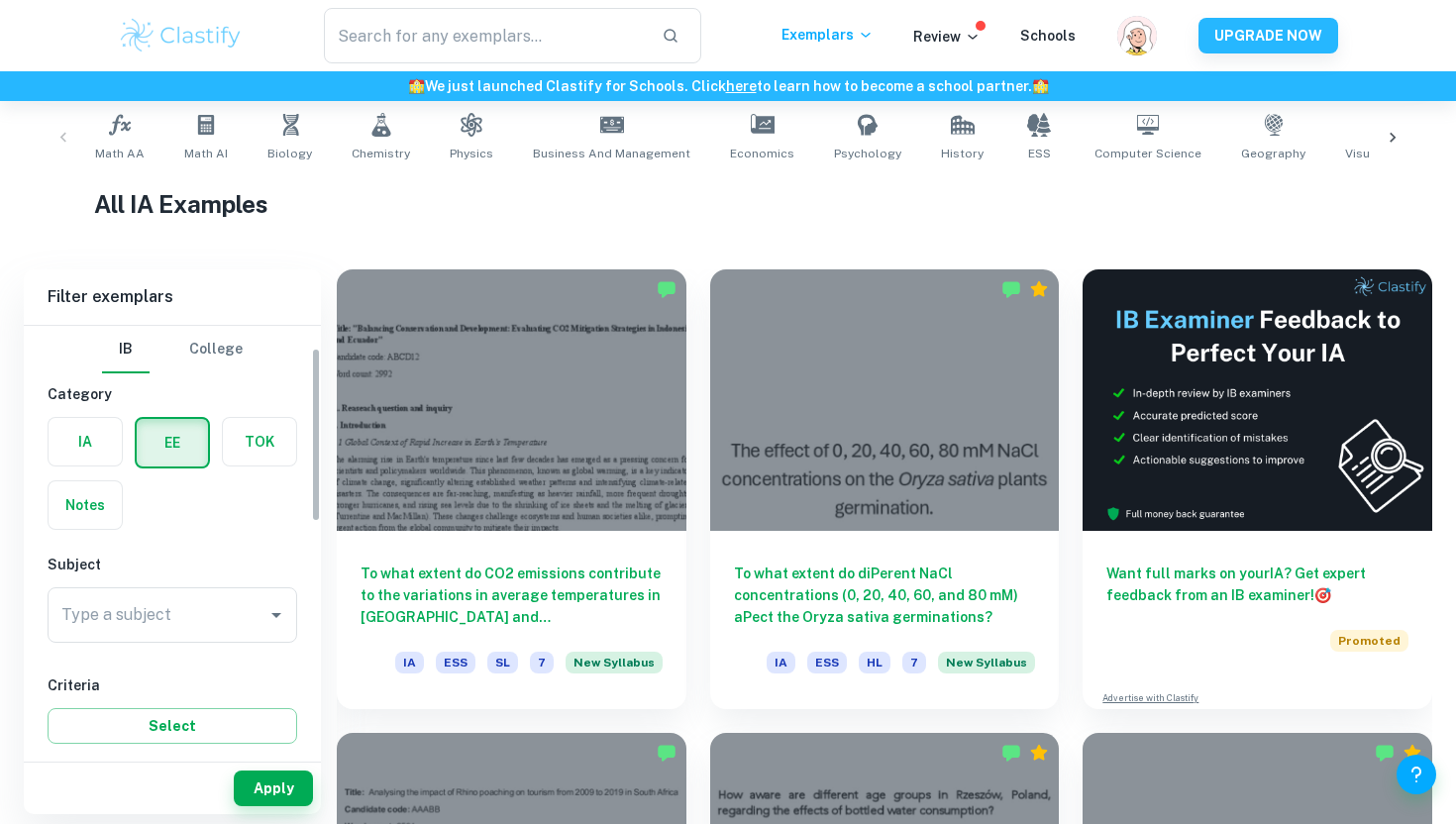 scroll, scrollTop: 219, scrollLeft: 0, axis: vertical 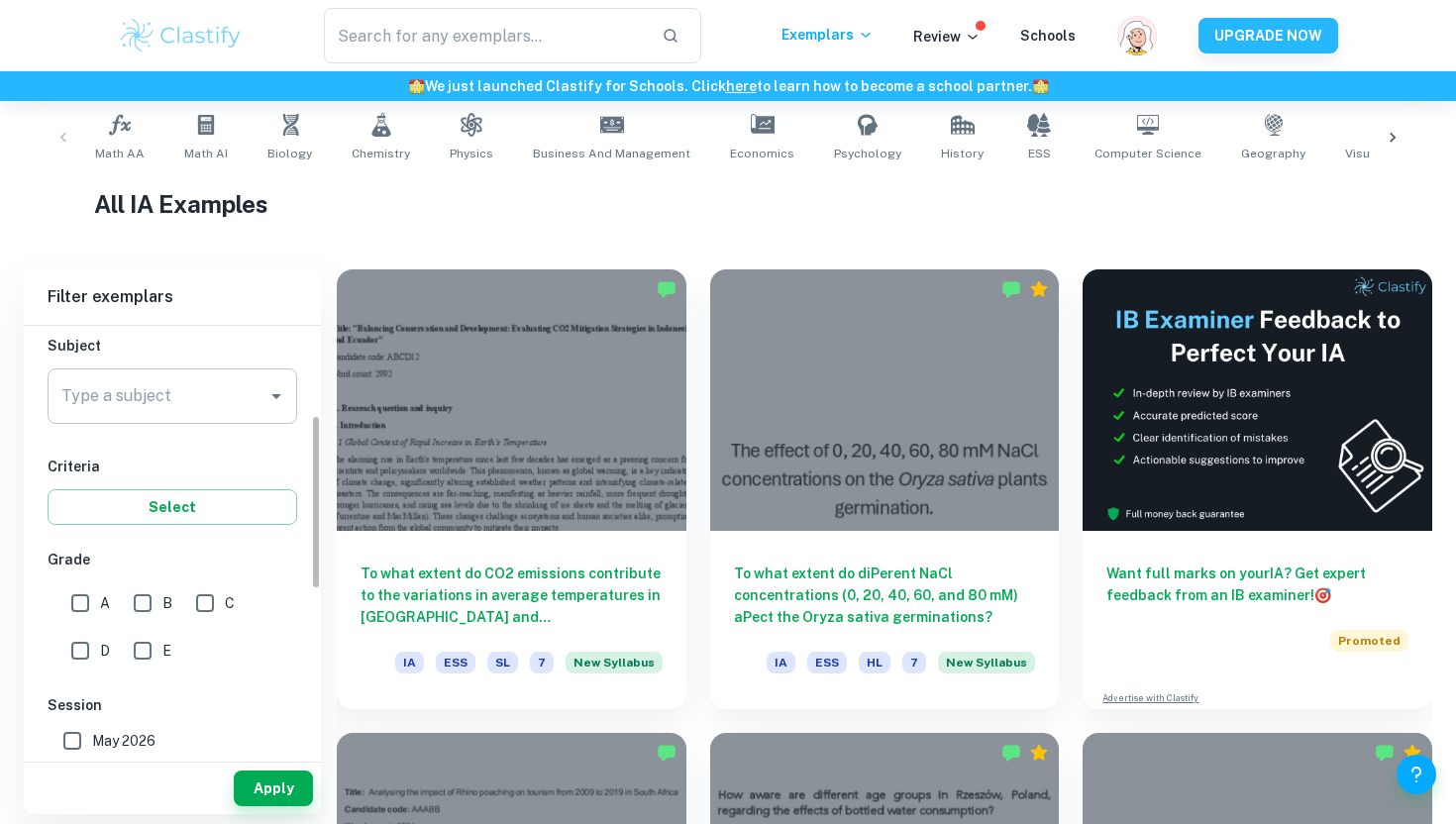 click on "Type a subject" at bounding box center (157, 396) 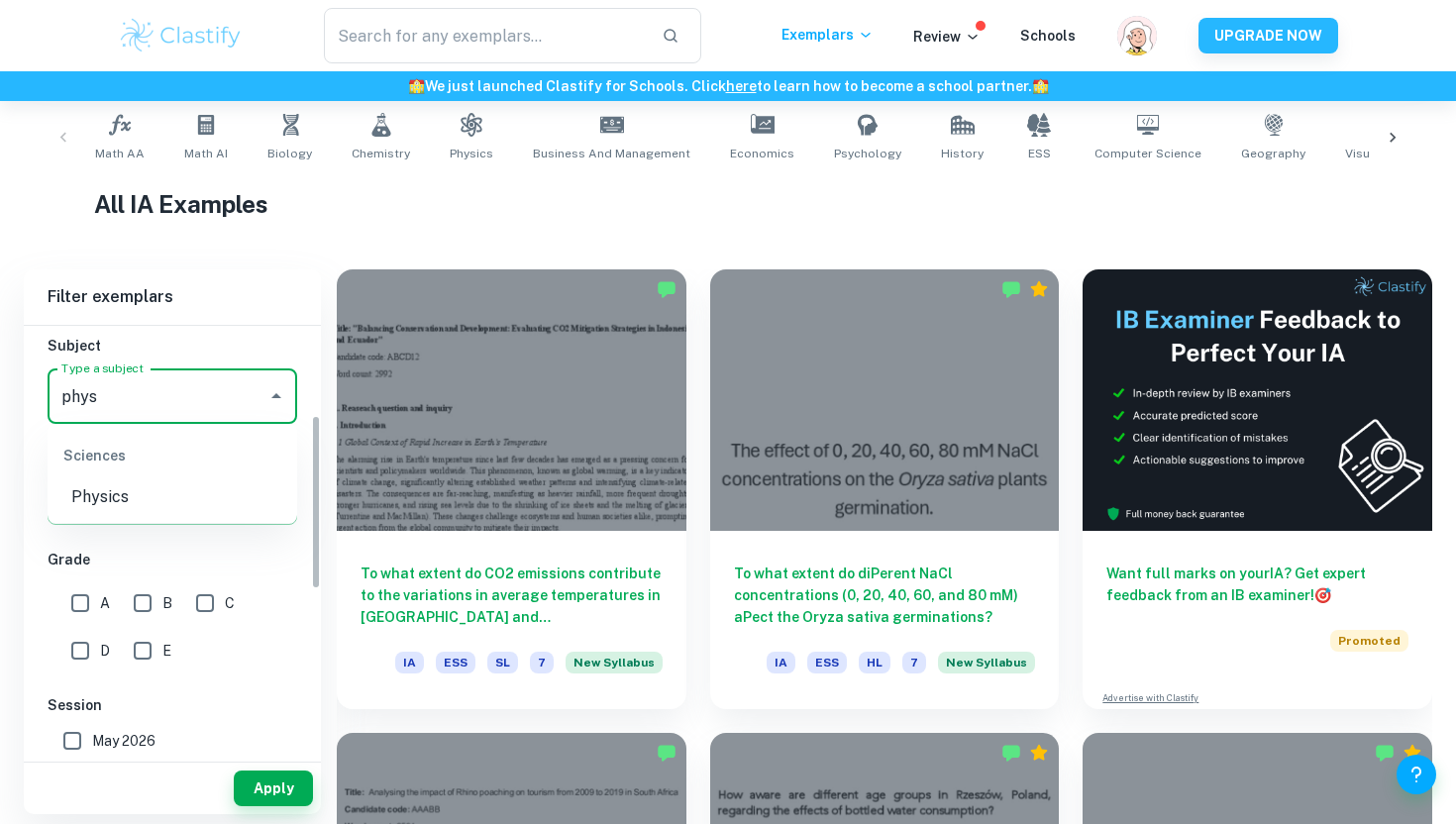 click on "Physics" at bounding box center [172, 497] 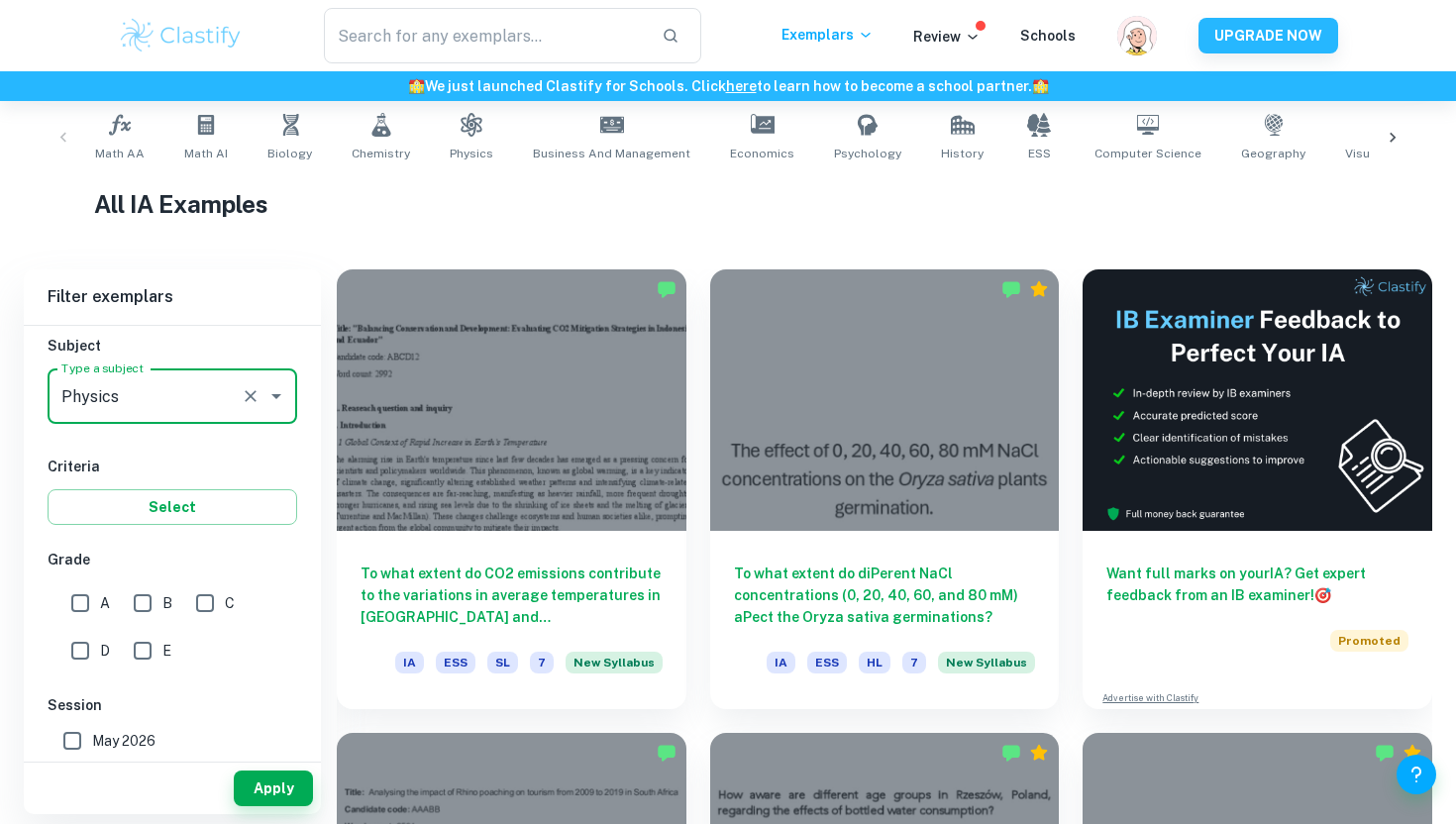 type on "Physics" 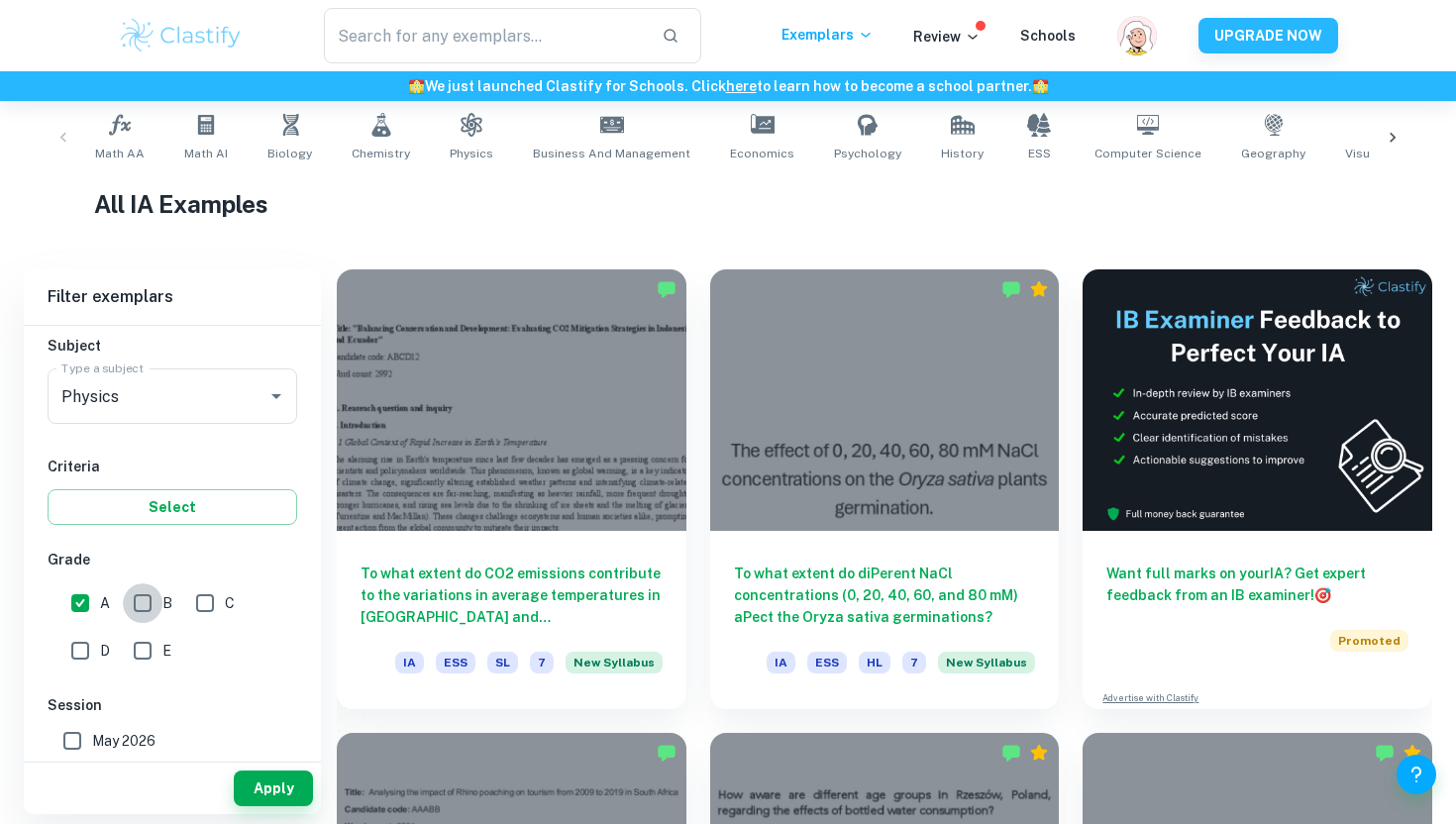 click on "B" at bounding box center (143, 603) 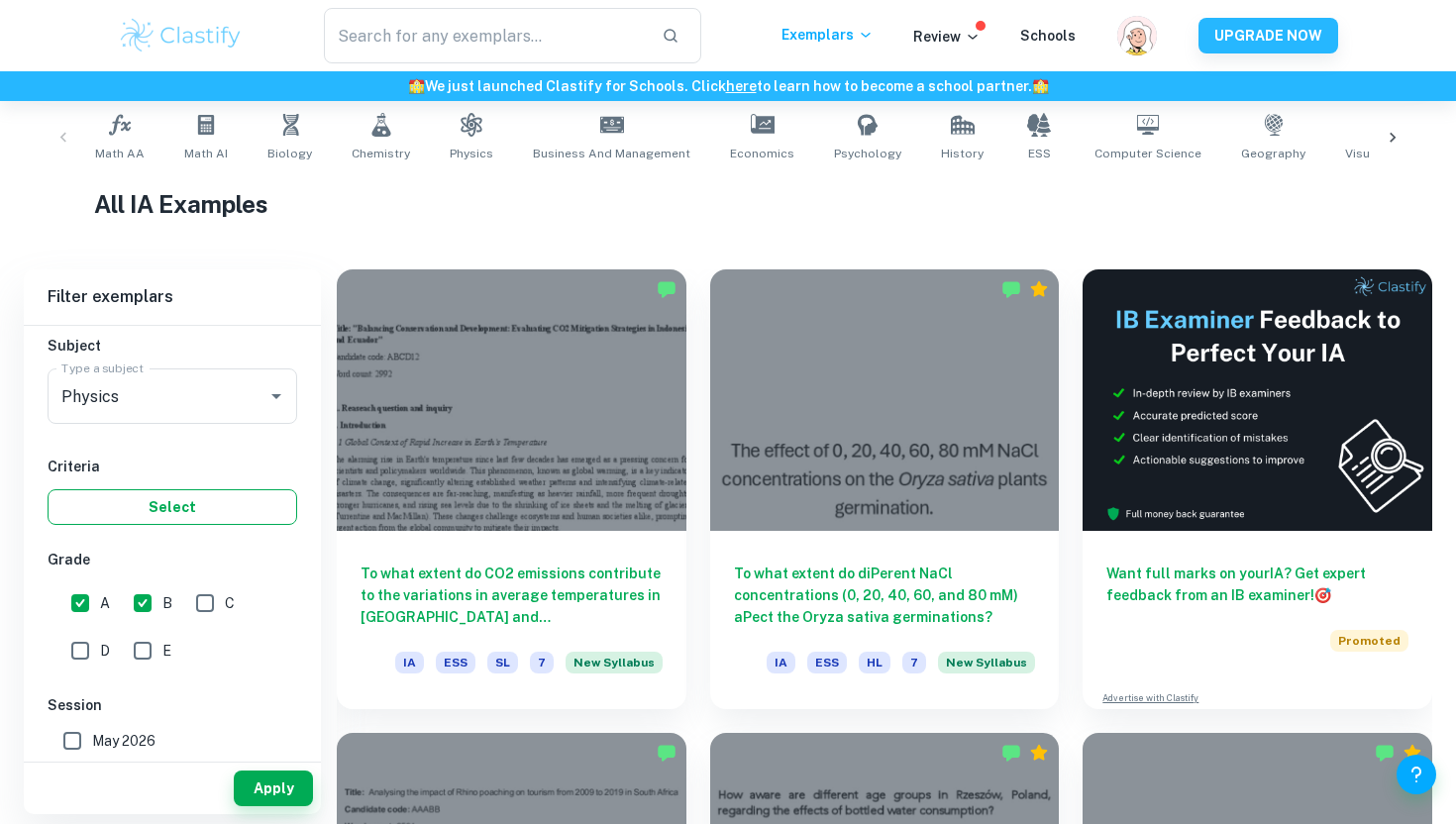 click on "Select" at bounding box center [172, 507] 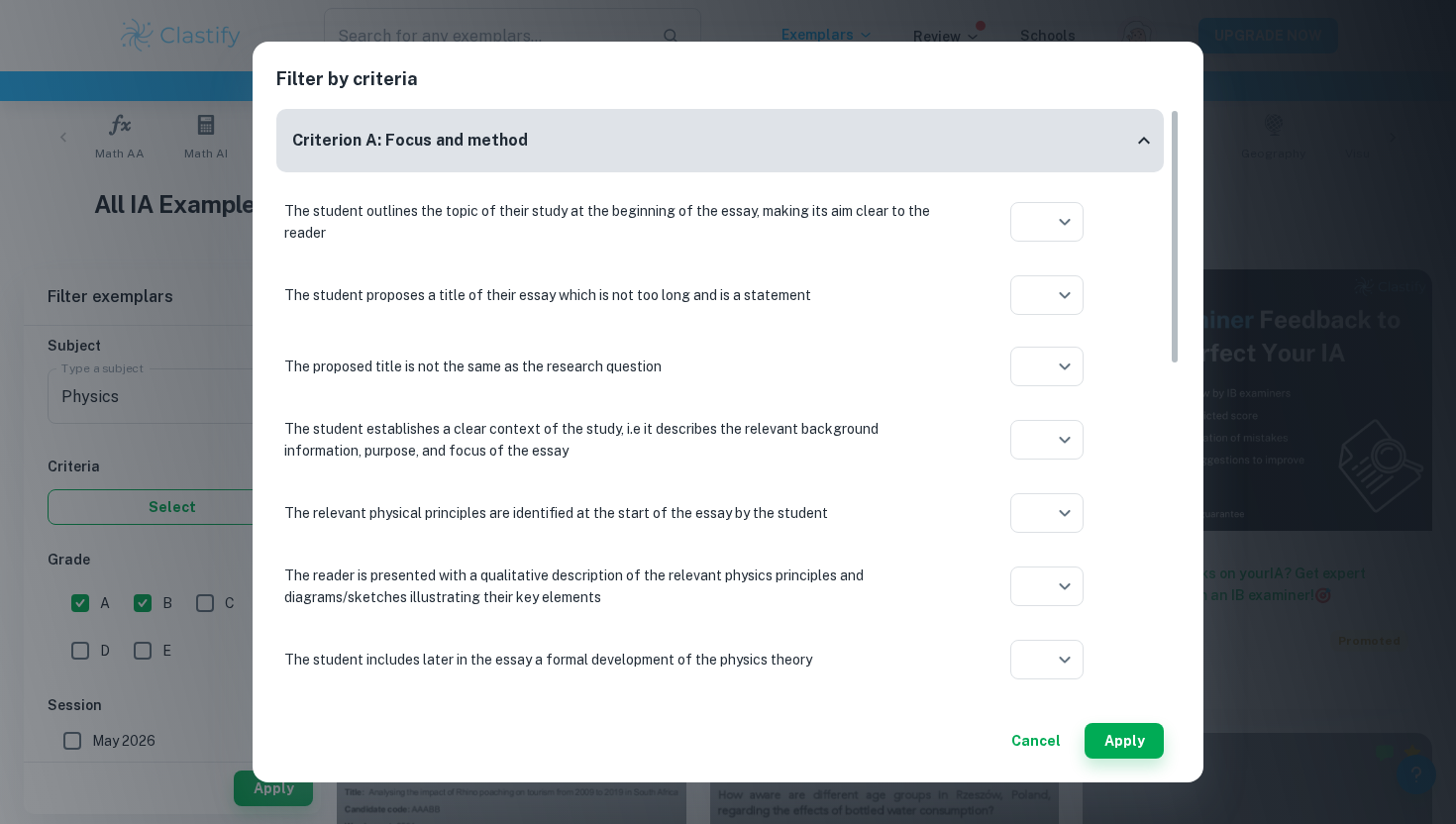 click on "Filter by criteria Criterion A: Focus and method The student outlines the topic of their study at the beginning of the essay, making its aim clear to the reader ​ Aplication year The student proposes a title of their essay which is not too long and is a statement ​ Aplication year The proposed title is not the same as the research question ​ Aplication year The student establishes a clear context of the study, i.e it describes the relevant background information, purpose, and focus of the essay ​ Aplication year The relevant physical principles are identified at the start of the essay by the student ​ Aplication year The reader is presented with a qualitative description of the relevant  physics principles and diagrams/sketches illustrating their key elements ​ Aplication year The student includes later in the essay a formal development of the physics theory ​ Aplication year ​ Aplication year ​ Aplication year ​ Aplication year ​ Aplication year ​ Aplication year ​ Aplication year" at bounding box center [728, 412] 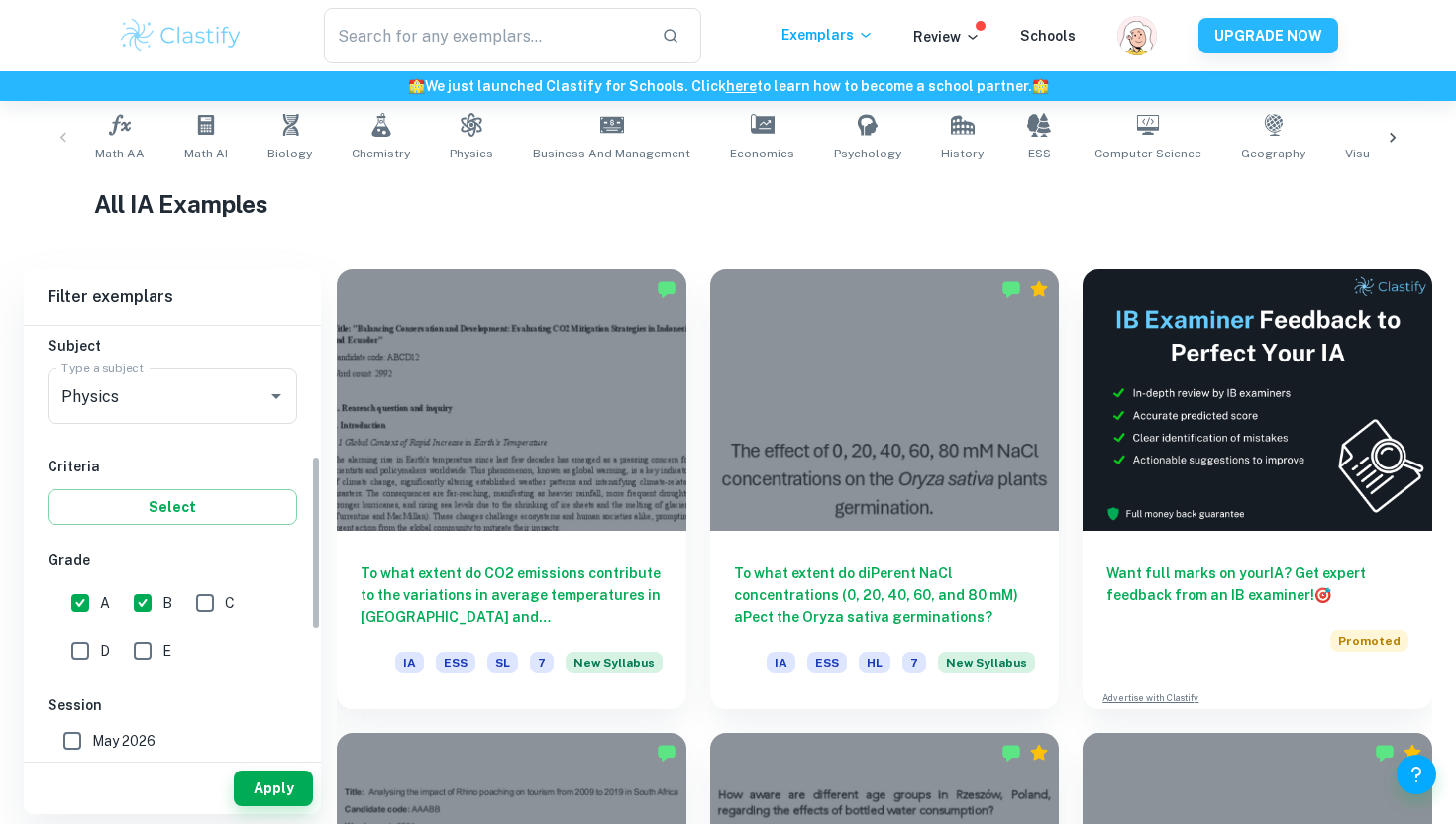 scroll, scrollTop: 469, scrollLeft: 0, axis: vertical 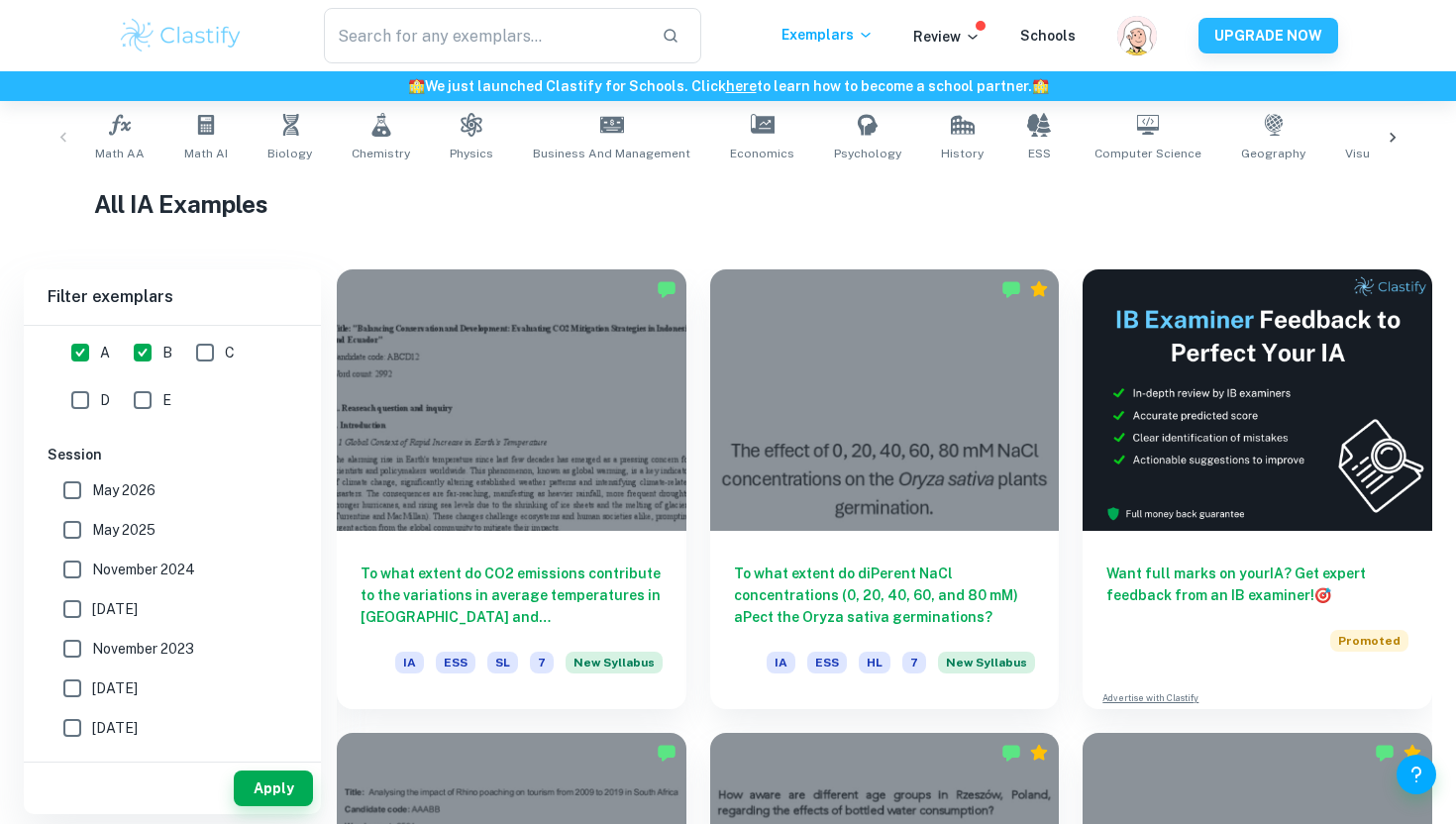 click on "May 2026" at bounding box center [124, 490] 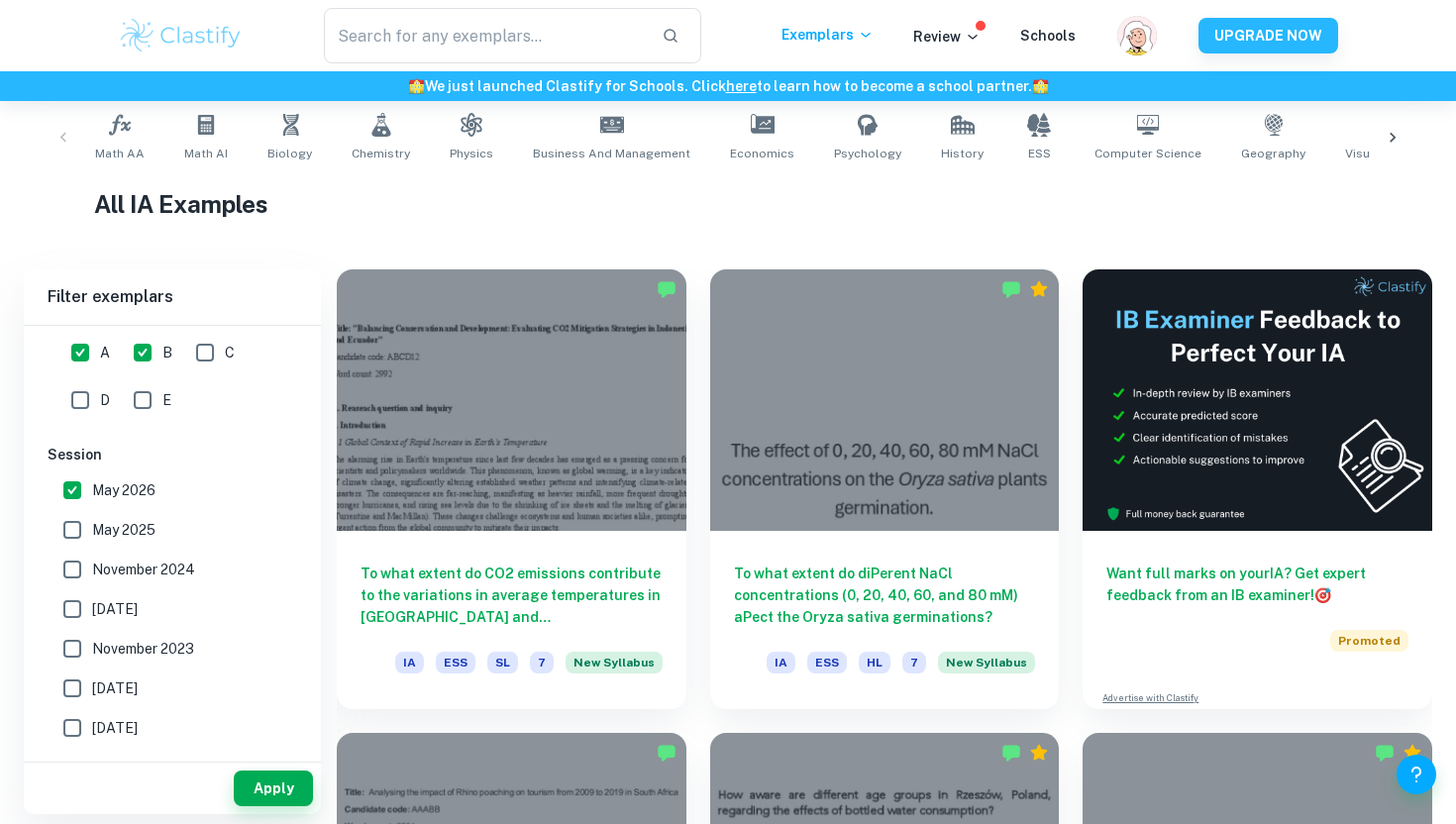 click on "May 2025" at bounding box center (124, 530) 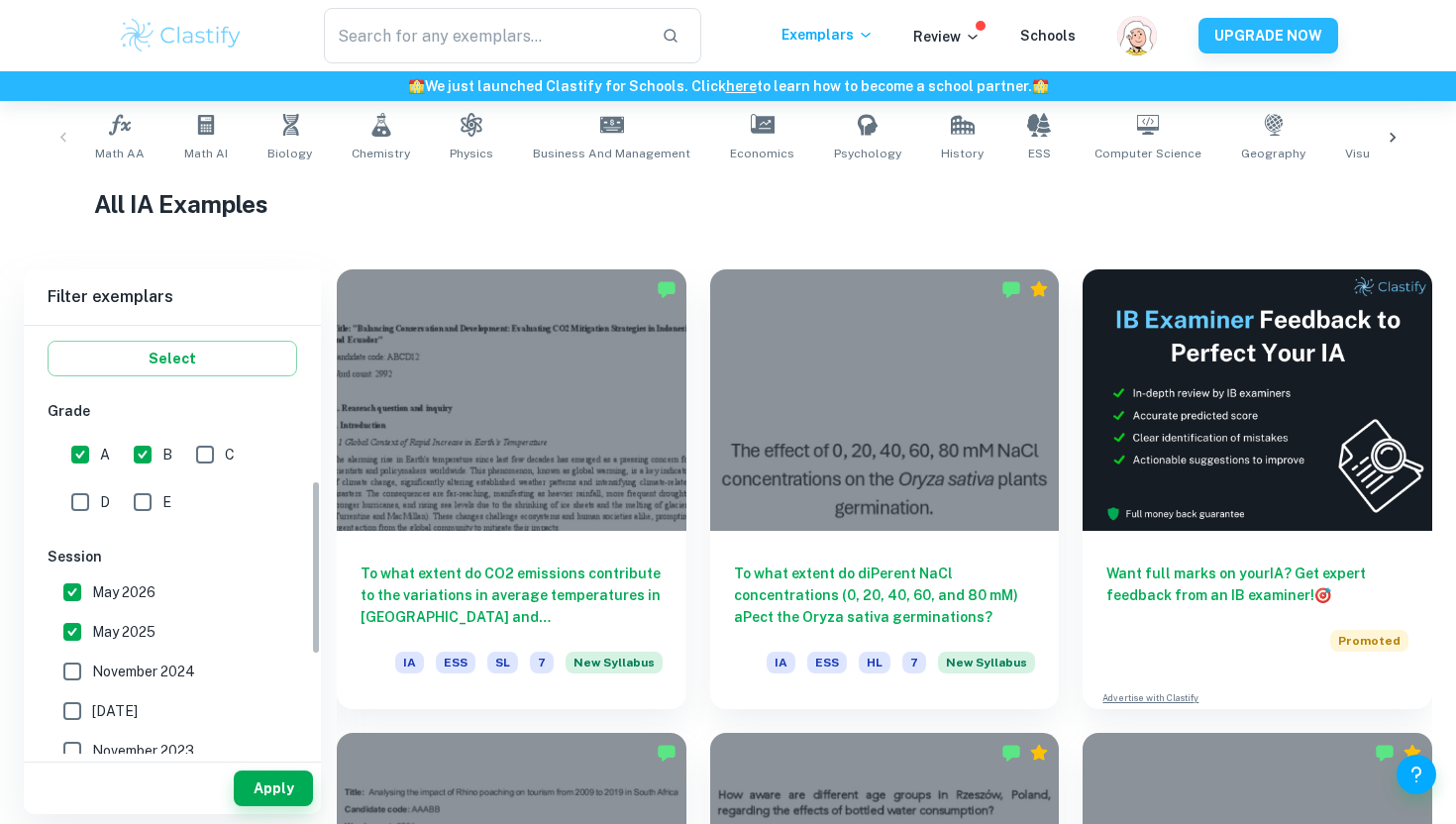 scroll, scrollTop: 360, scrollLeft: 0, axis: vertical 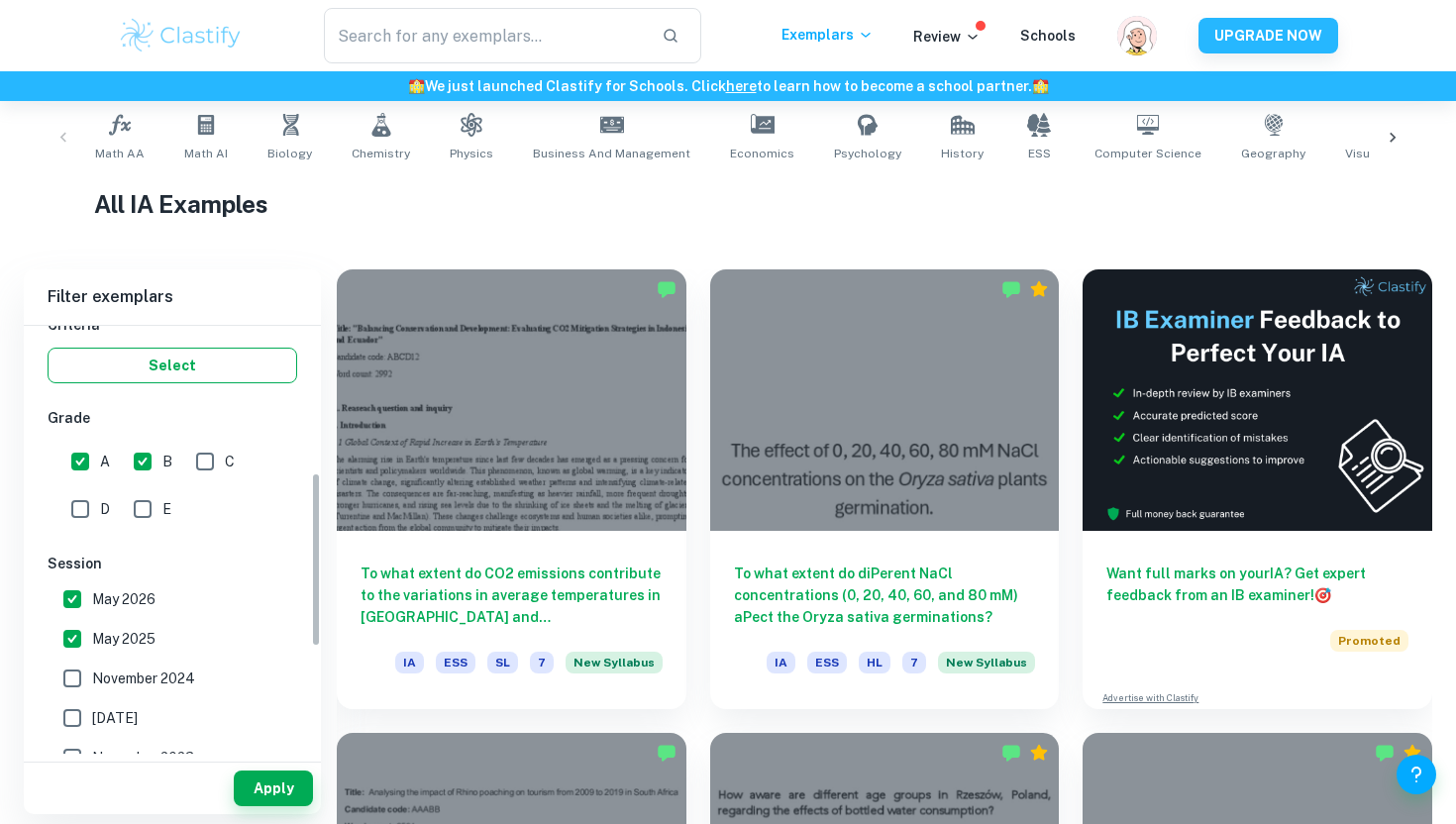 click on "Select" at bounding box center (172, 365) 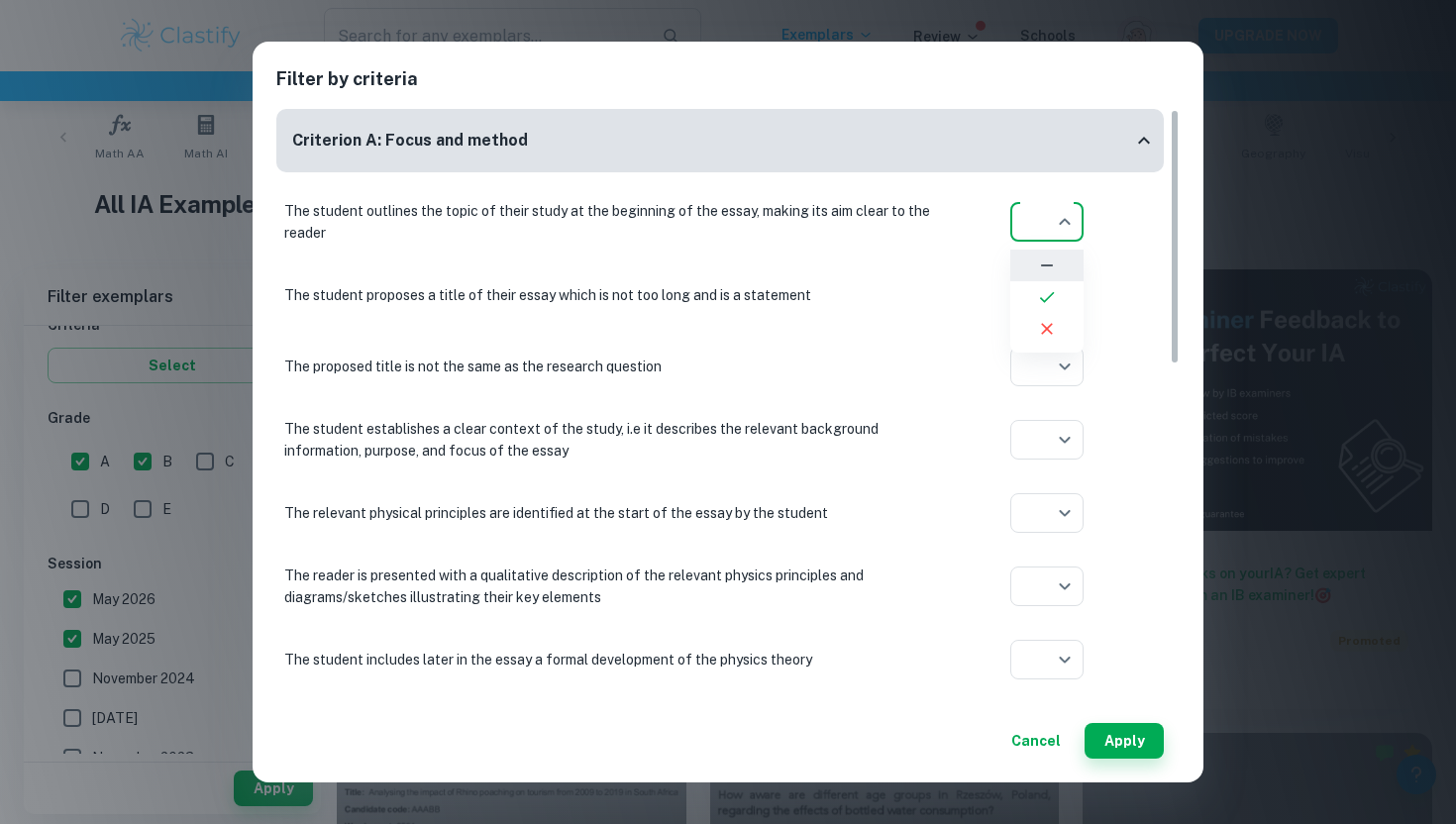 click on "We value your privacy We use cookies to enhance your browsing experience, serve personalised ads or content, and analyse our traffic. By clicking "Accept All", you consent to our use of cookies.   Cookie Policy Customise   Reject All   Accept All   Customise Consent Preferences   We use cookies to help you navigate efficiently and perform certain functions. You will find detailed information about all cookies under each consent category below. The cookies that are categorised as "Necessary" are stored on your browser as they are essential for enabling the basic functionalities of the site. ...  Show more For more information on how Google's third-party cookies operate and handle your data, see:   Google Privacy Policy Necessary Always Active Necessary cookies are required to enable the basic features of this site, such as providing secure log-in or adjusting your consent preferences. These cookies do not store any personally identifiable data. Functional Analytics Performance Advertisement Uncategorised" at bounding box center (728, 115) 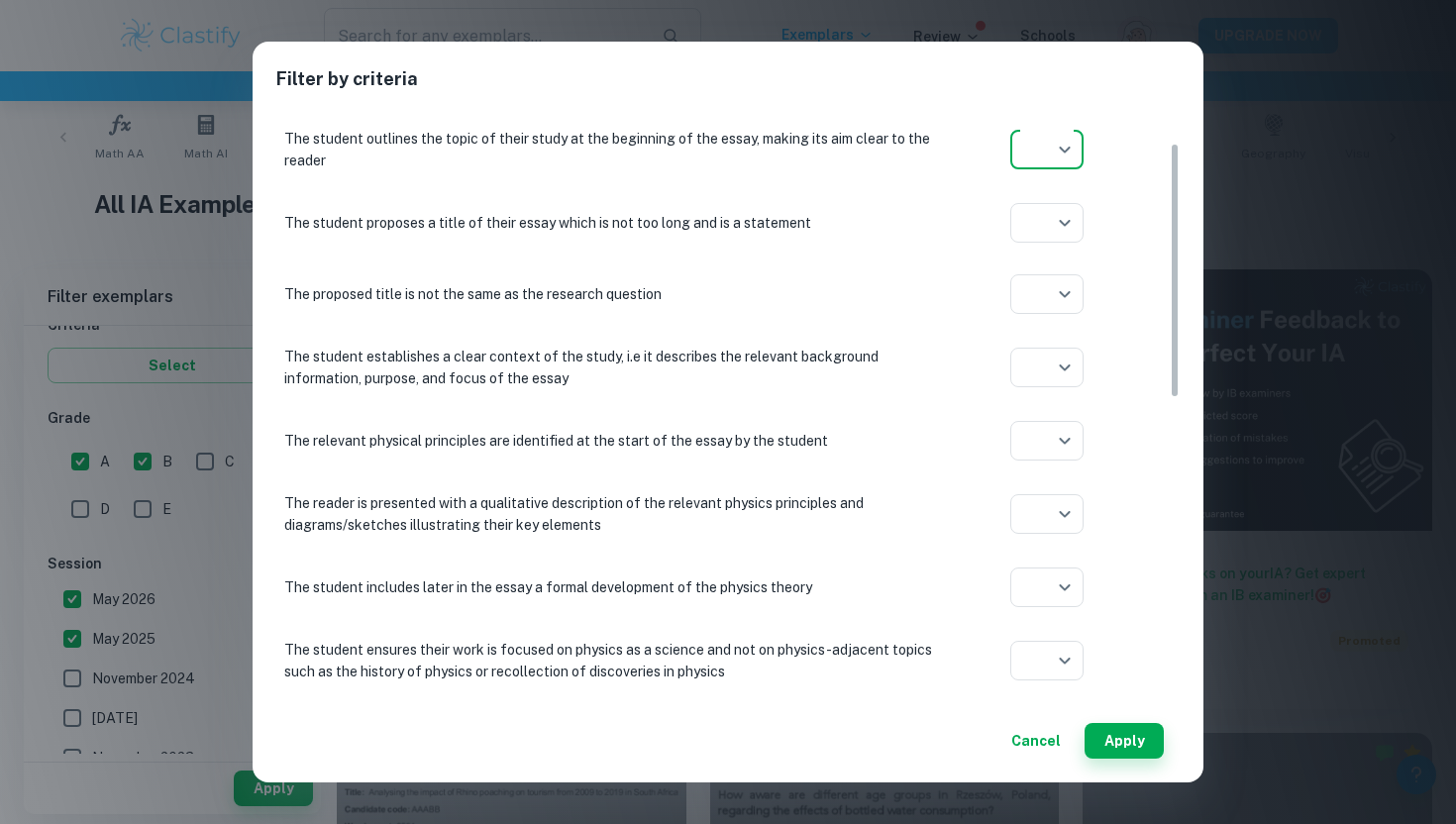 scroll, scrollTop: 114, scrollLeft: 0, axis: vertical 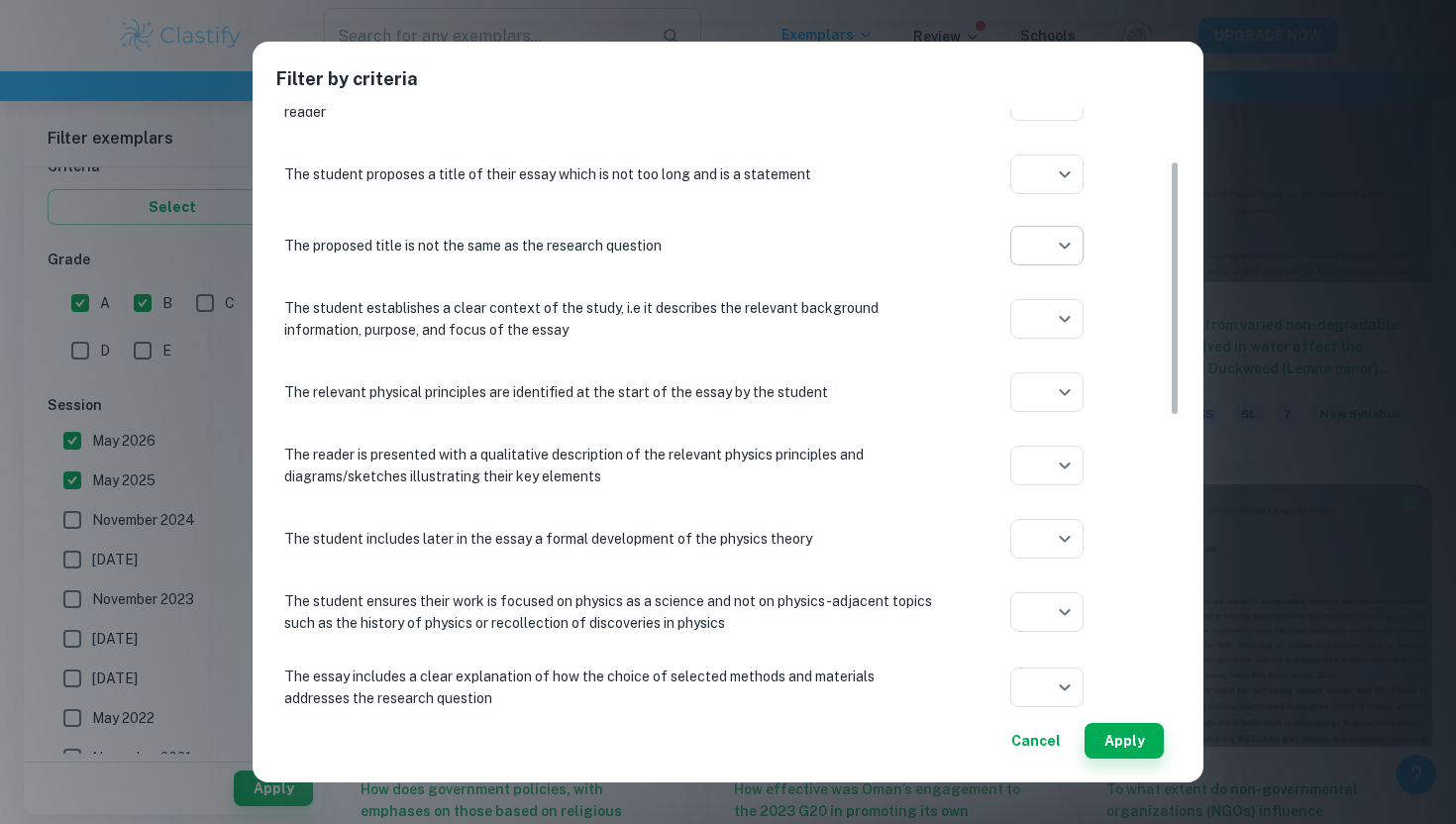 click on "We value your privacy We use cookies to enhance your browsing experience, serve personalised ads or content, and analyse our traffic. By clicking "Accept All", you consent to our use of cookies.   Cookie Policy Customise   Reject All   Accept All   Customise Consent Preferences   We use cookies to help you navigate efficiently and perform certain functions. You will find detailed information about all cookies under each consent category below. The cookies that are categorised as "Necessary" are stored on your browser as they are essential for enabling the basic functionalities of the site. ...  Show more For more information on how Google's third-party cookies operate and handle your data, see:   Google Privacy Policy Necessary Always Active Necessary cookies are required to enable the basic features of this site, such as providing secure log-in or adjusting your consent preferences. These cookies do not store any personally identifiable data. Functional Analytics Performance Advertisement Uncategorised" at bounding box center (728, -1062) 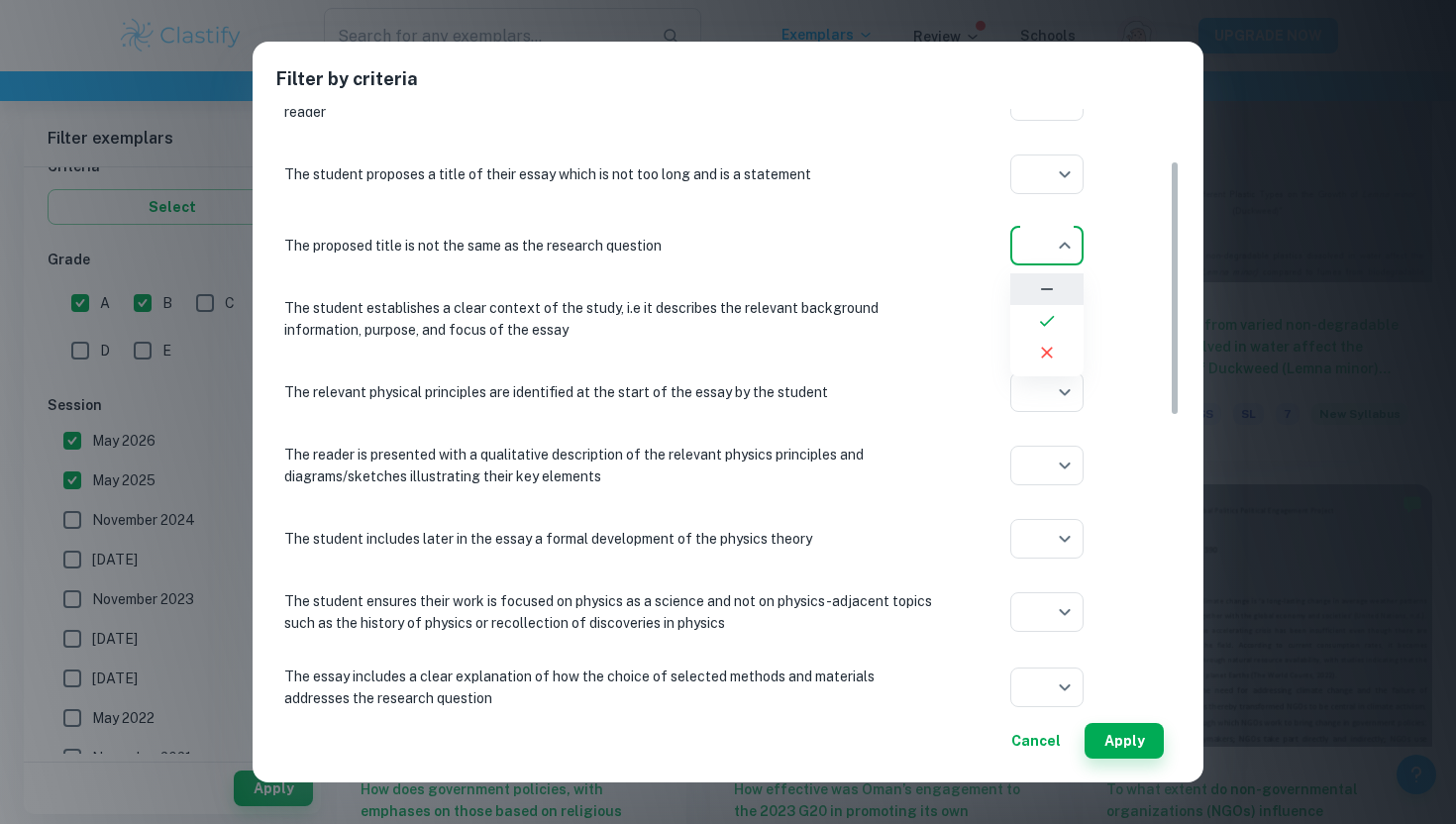 drag, startPoint x: 1042, startPoint y: 315, endPoint x: 1042, endPoint y: 439, distance: 124 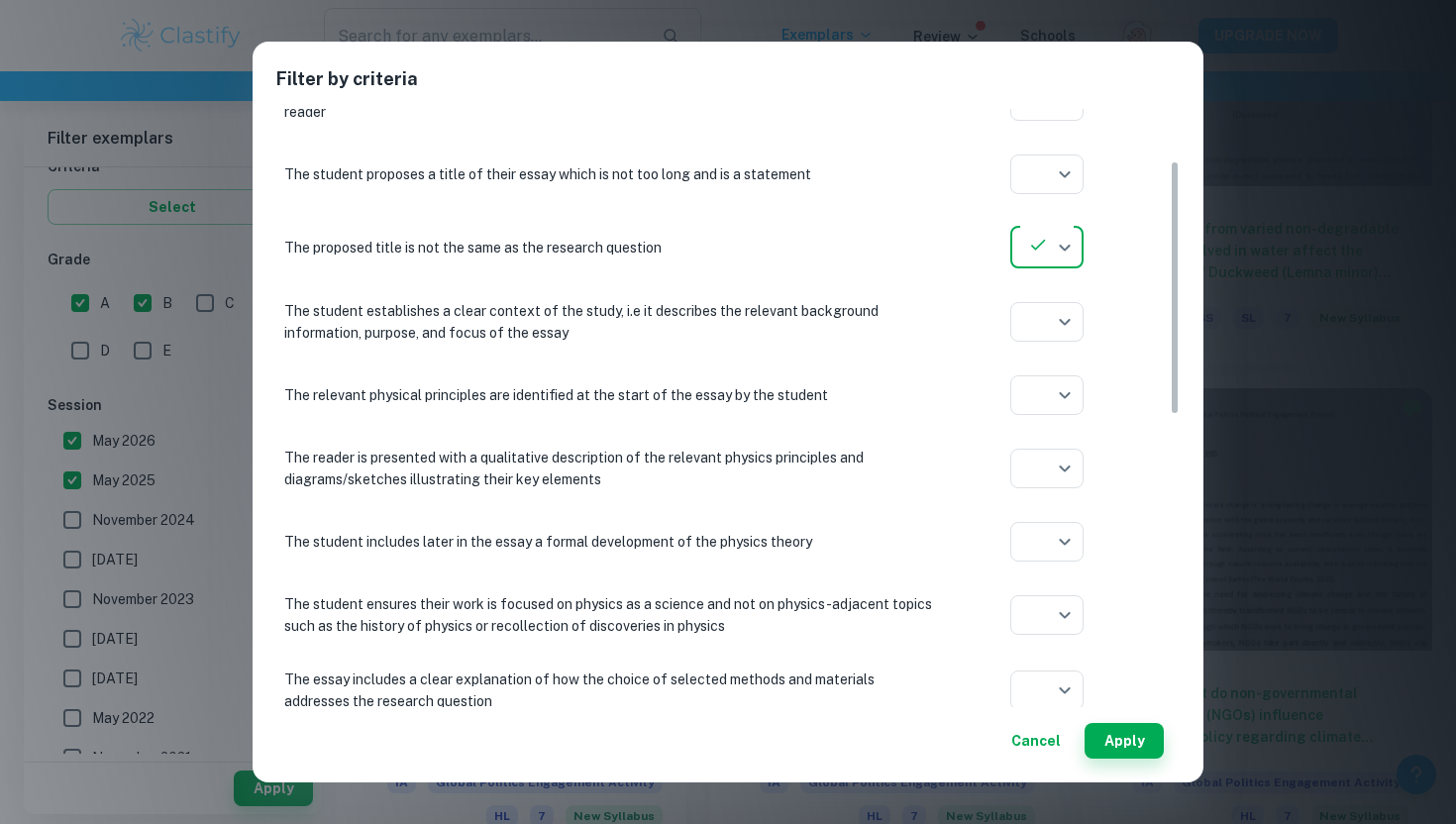 scroll, scrollTop: 1687, scrollLeft: 0, axis: vertical 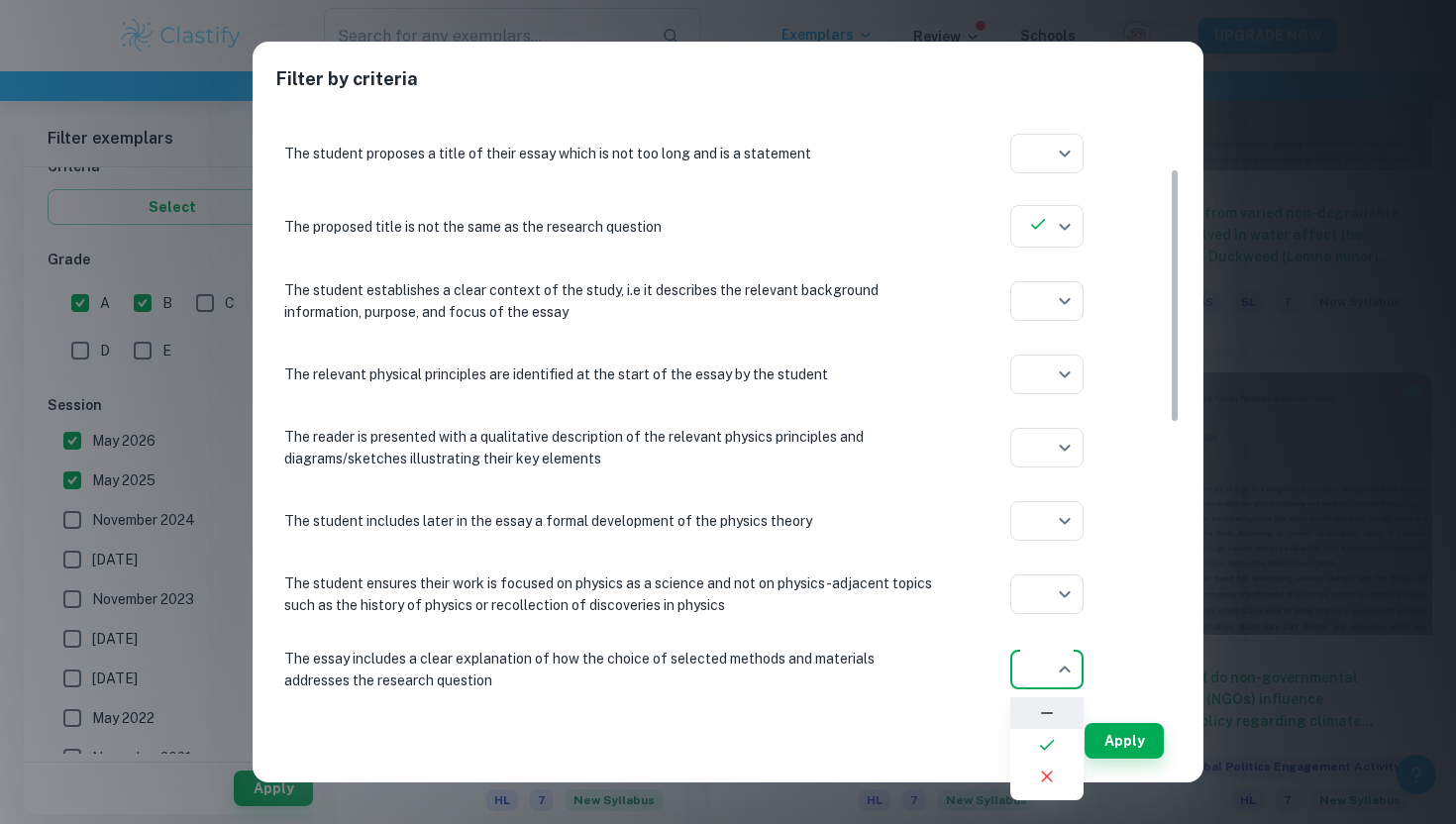 click on "We value your privacy We use cookies to enhance your browsing experience, serve personalised ads or content, and analyse our traffic. By clicking "Accept All", you consent to our use of cookies.   Cookie Policy Customise   Reject All   Accept All   Customise Consent Preferences   We use cookies to help you navigate efficiently and perform certain functions. You will find detailed information about all cookies under each consent category below. The cookies that are categorised as "Necessary" are stored on your browser as they are essential for enabling the basic functionalities of the site. ...  Show more For more information on how Google's third-party cookies operate and handle your data, see:   Google Privacy Policy Necessary Always Active Necessary cookies are required to enable the basic features of this site, such as providing secure log-in or adjusting your consent preferences. These cookies do not store any personally identifiable data. Functional Analytics Performance Advertisement Uncategorised" at bounding box center (728, -1174) 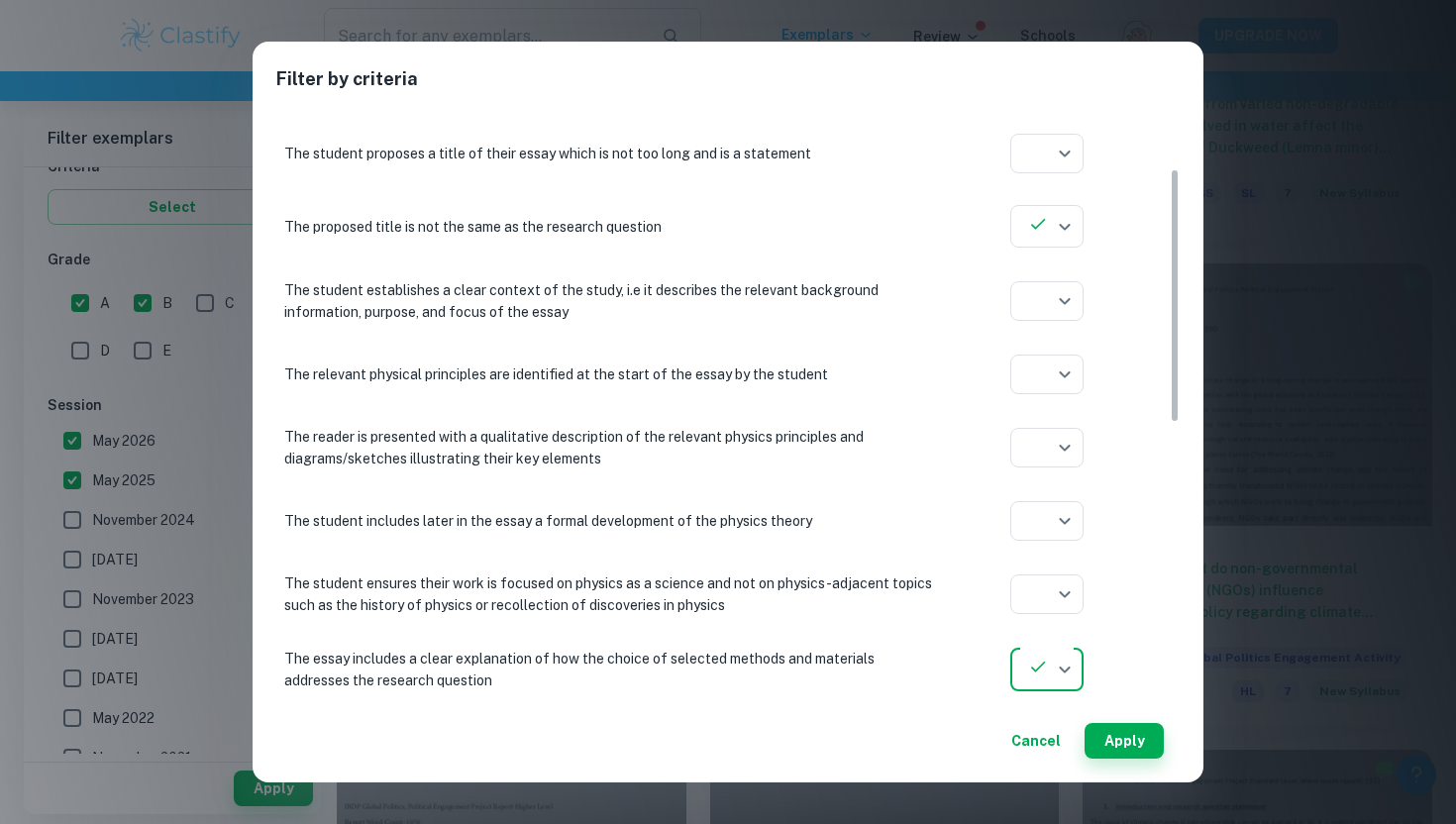 scroll, scrollTop: 1814, scrollLeft: 0, axis: vertical 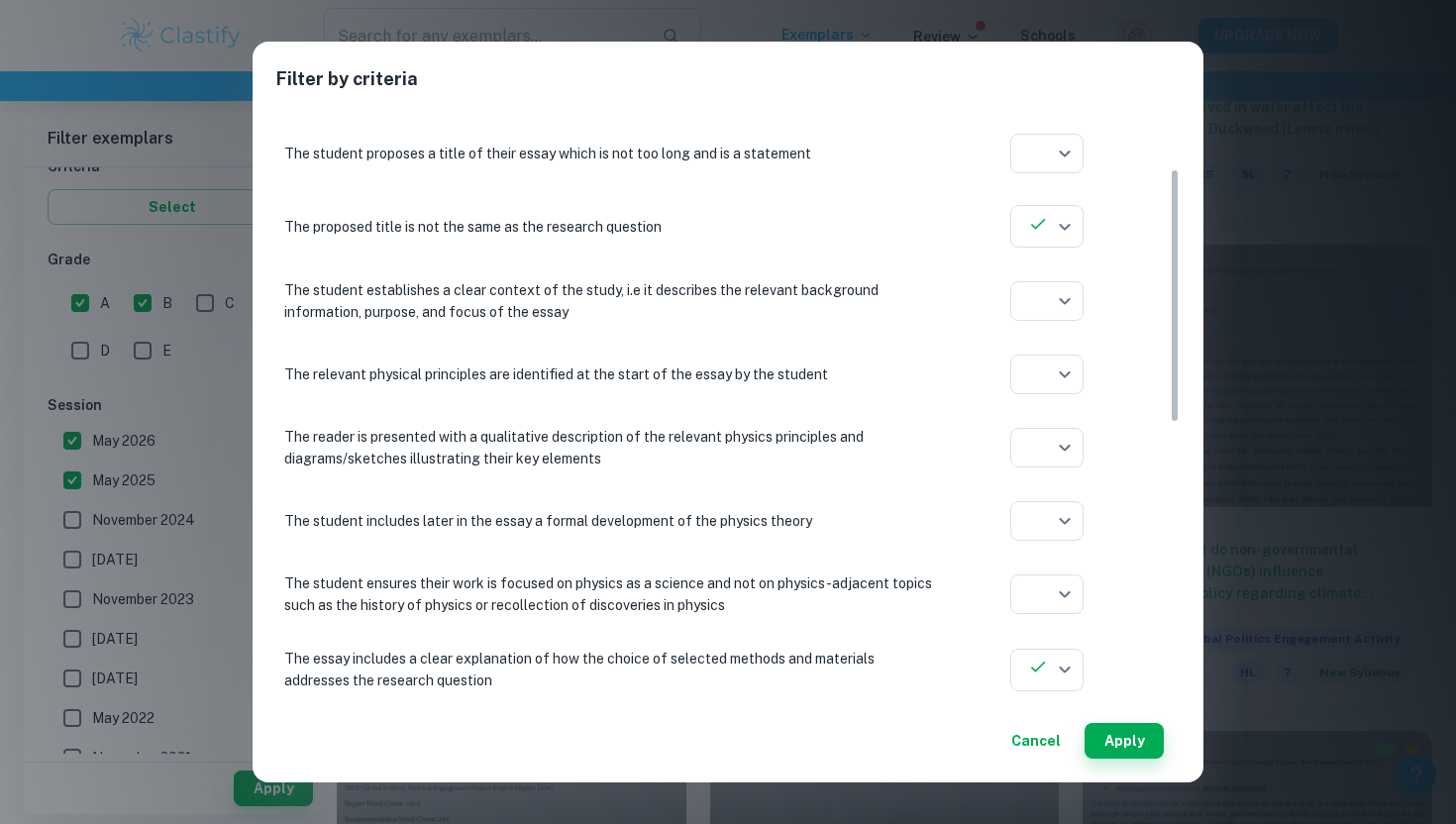 click on "The student ensures their work is focused on physics as a science and not on physics-adjacent topics such as the history of physics or recollection  of discoveries in physics ​ Aplication year" at bounding box center [720, 594] 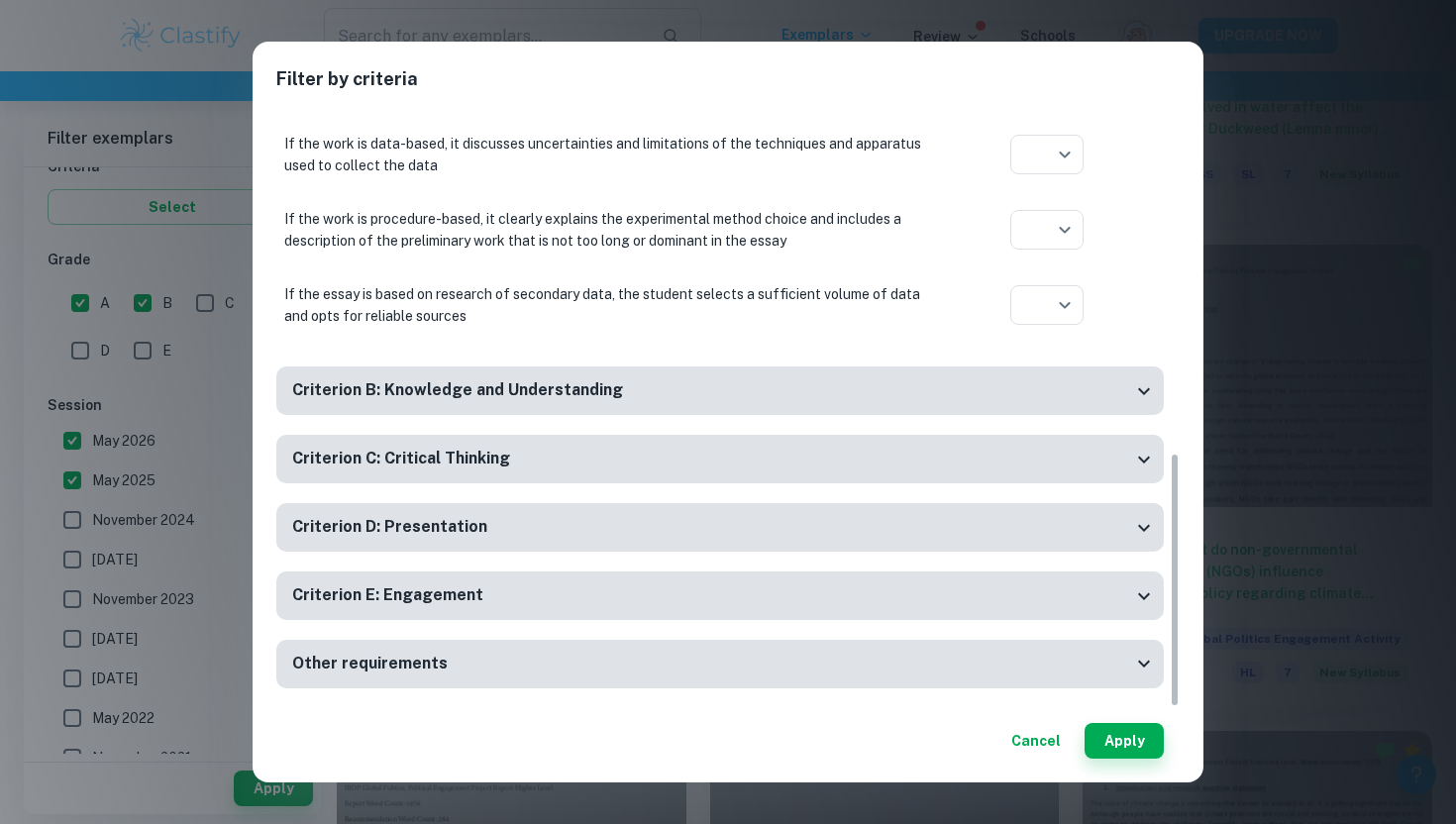 scroll, scrollTop: 784, scrollLeft: 0, axis: vertical 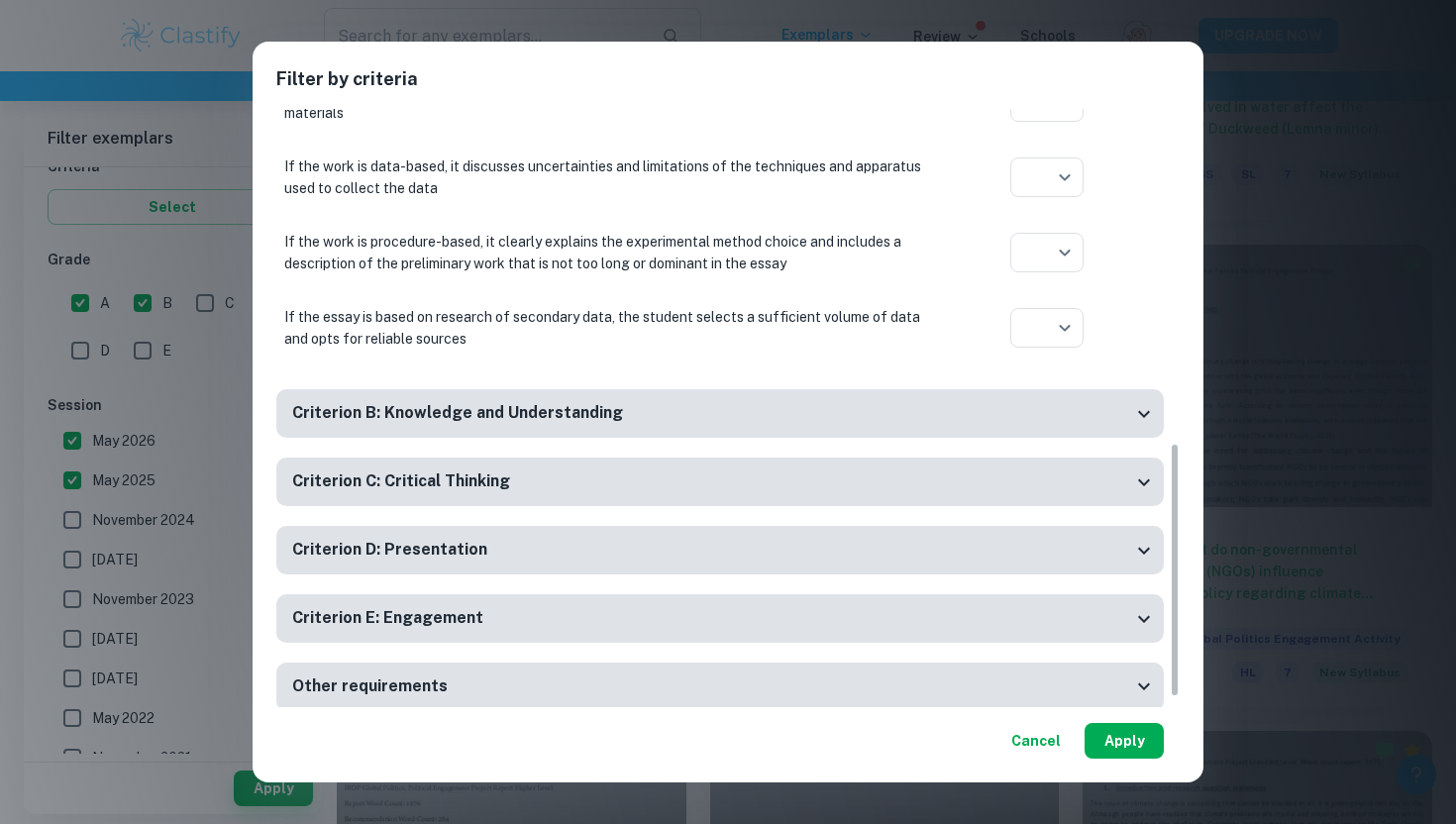 click on "Apply" at bounding box center [1124, 741] 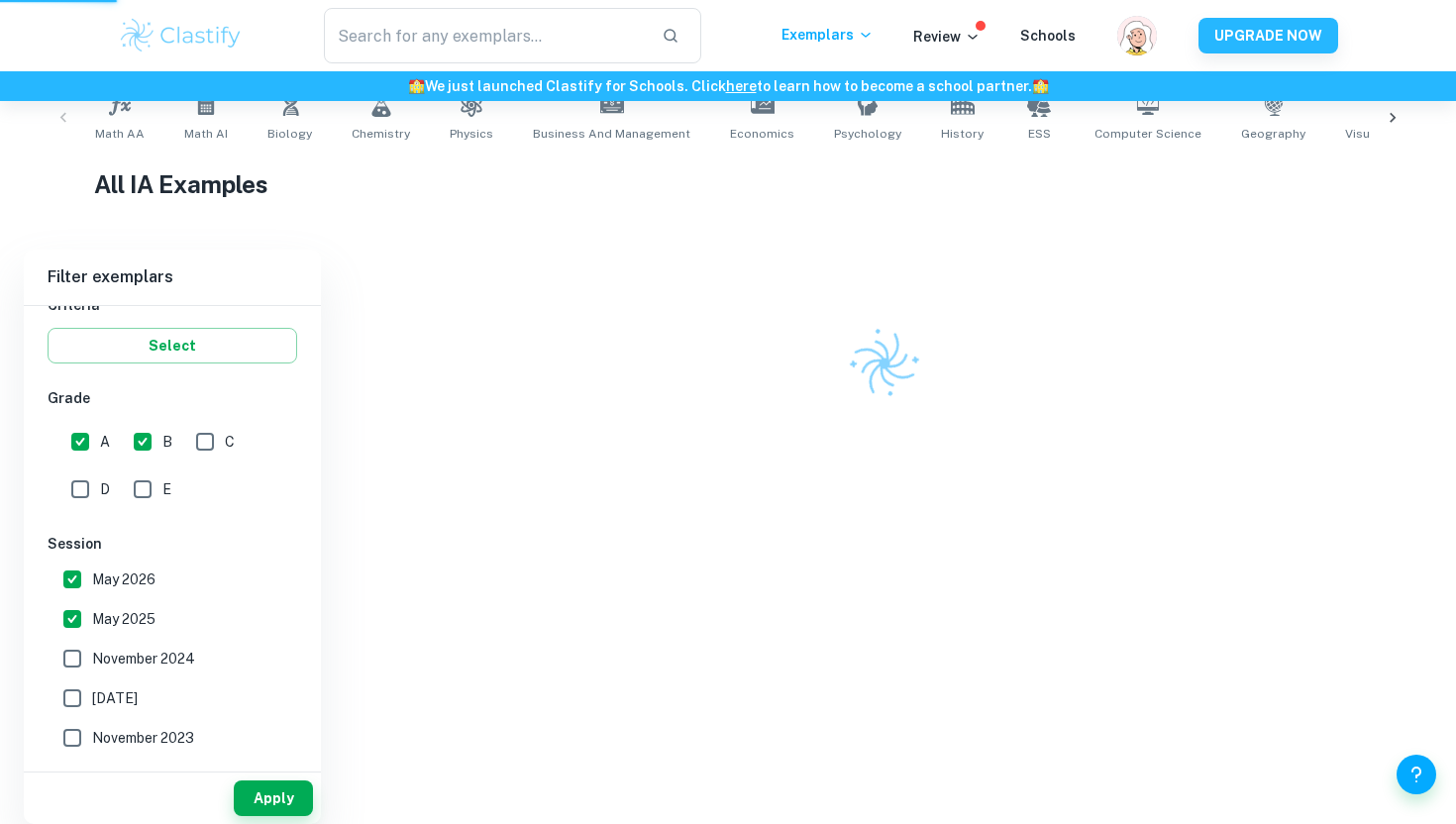 scroll, scrollTop: 388, scrollLeft: 0, axis: vertical 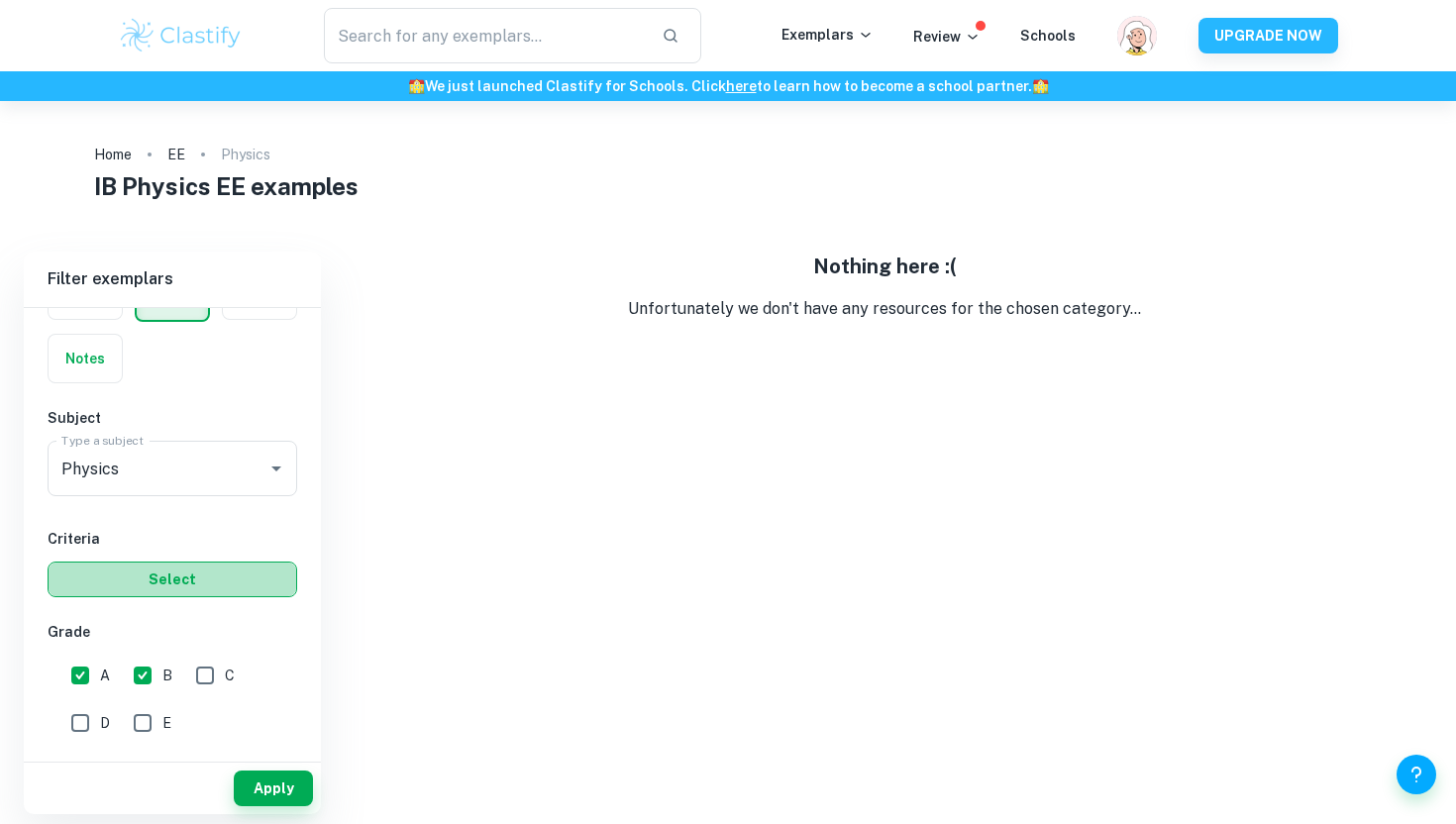 click on "Select" at bounding box center [172, 579] 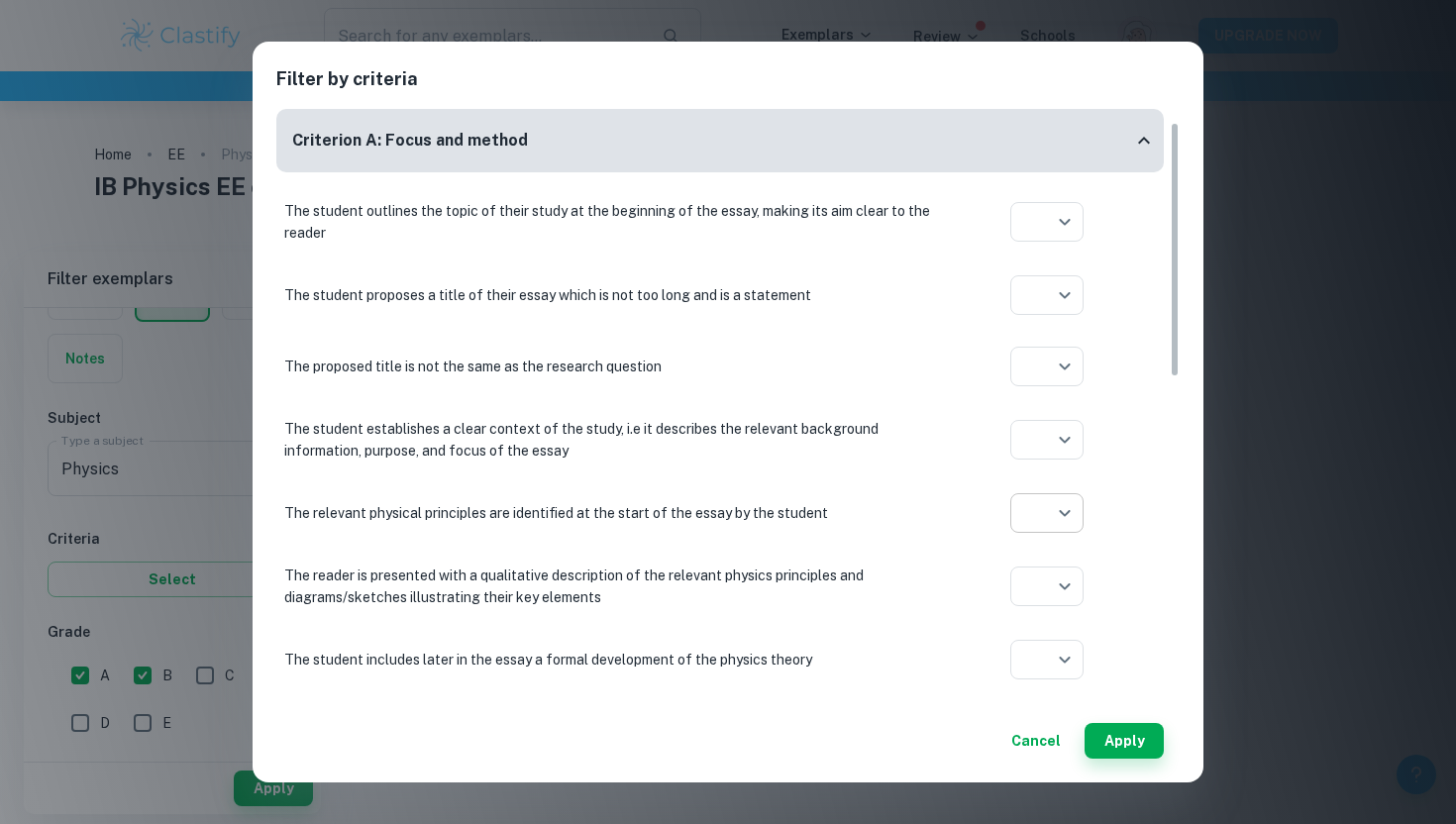 scroll, scrollTop: 202, scrollLeft: 0, axis: vertical 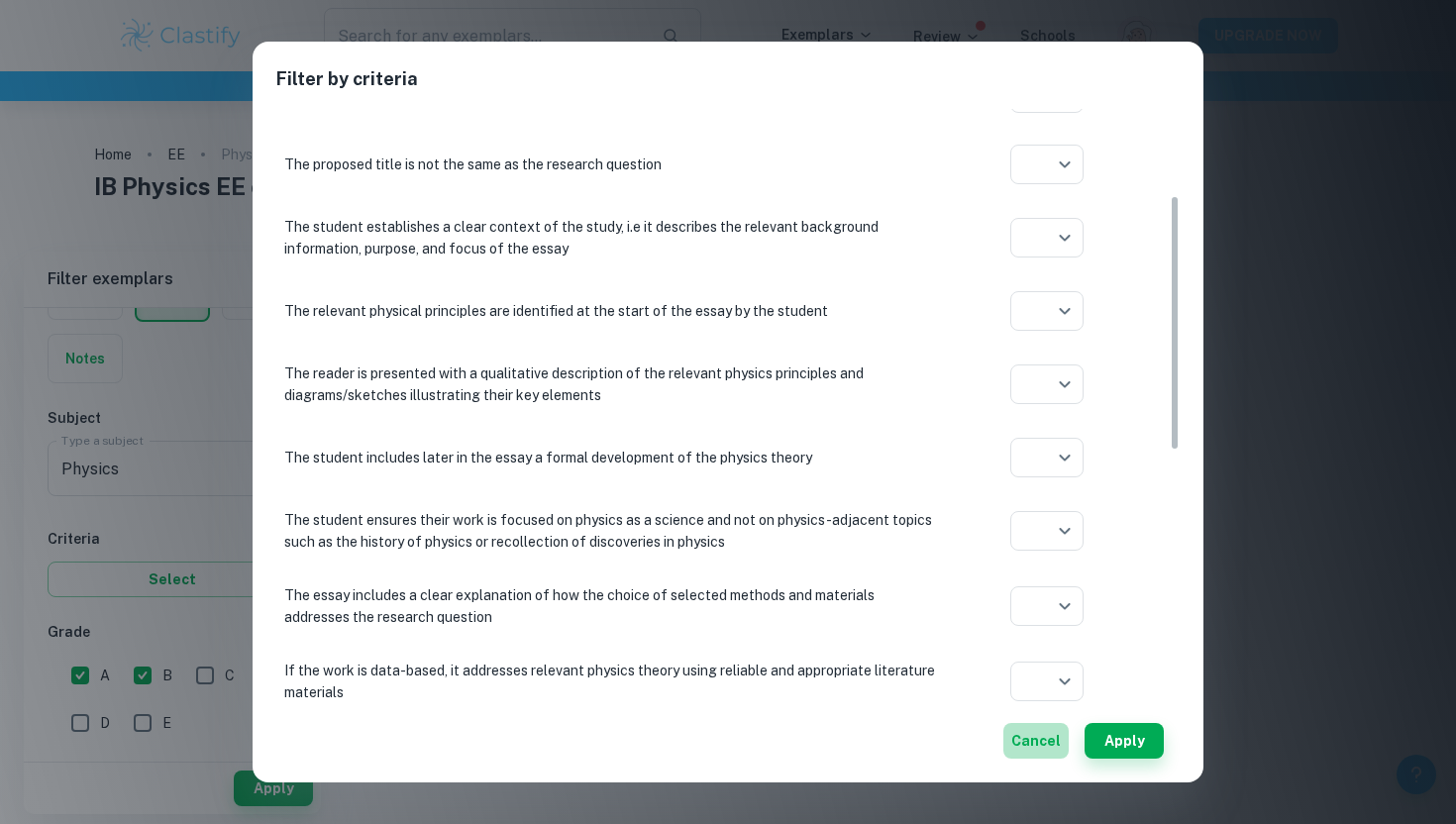 click on "Cancel" at bounding box center [1036, 741] 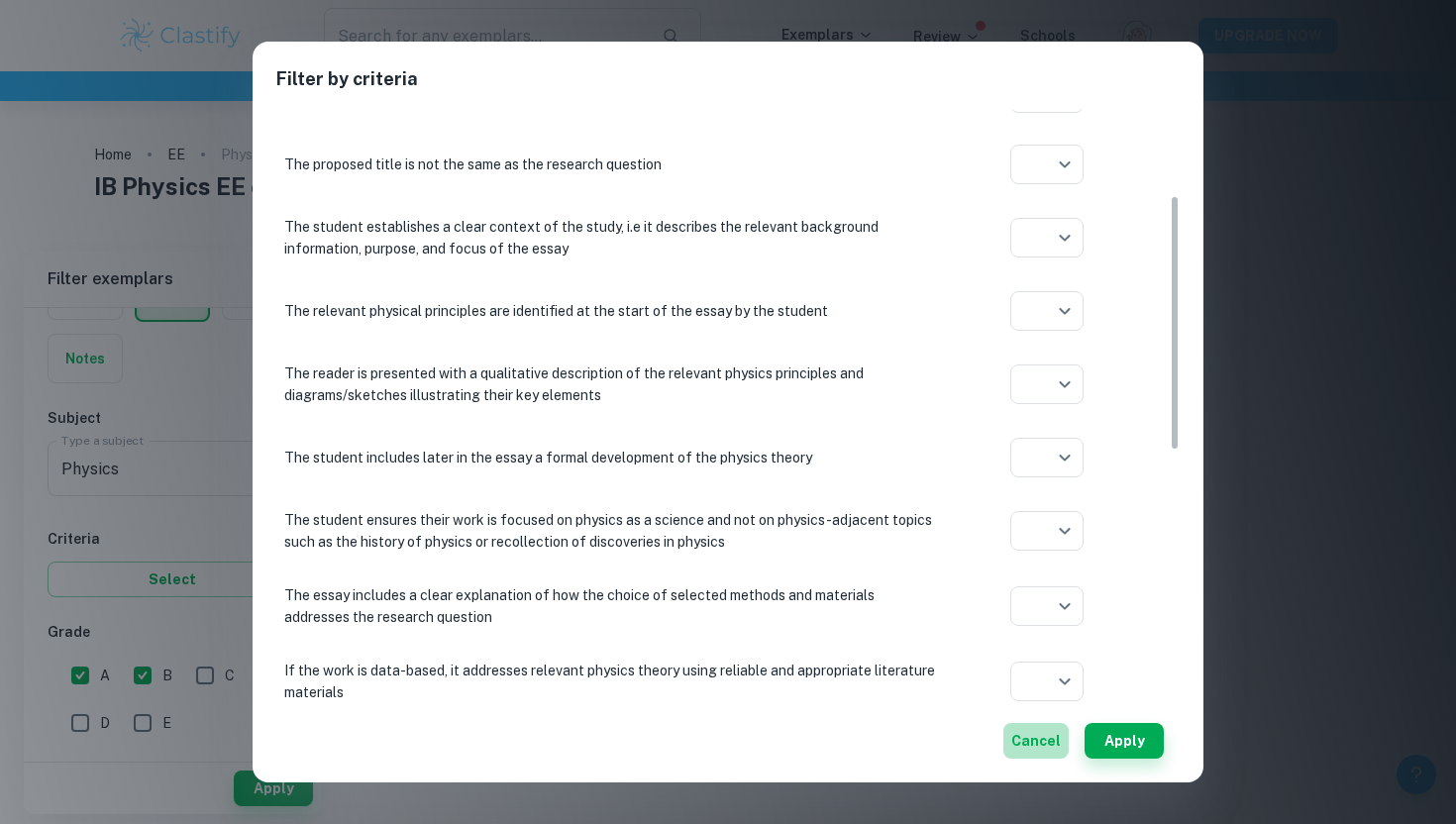 type on "yes" 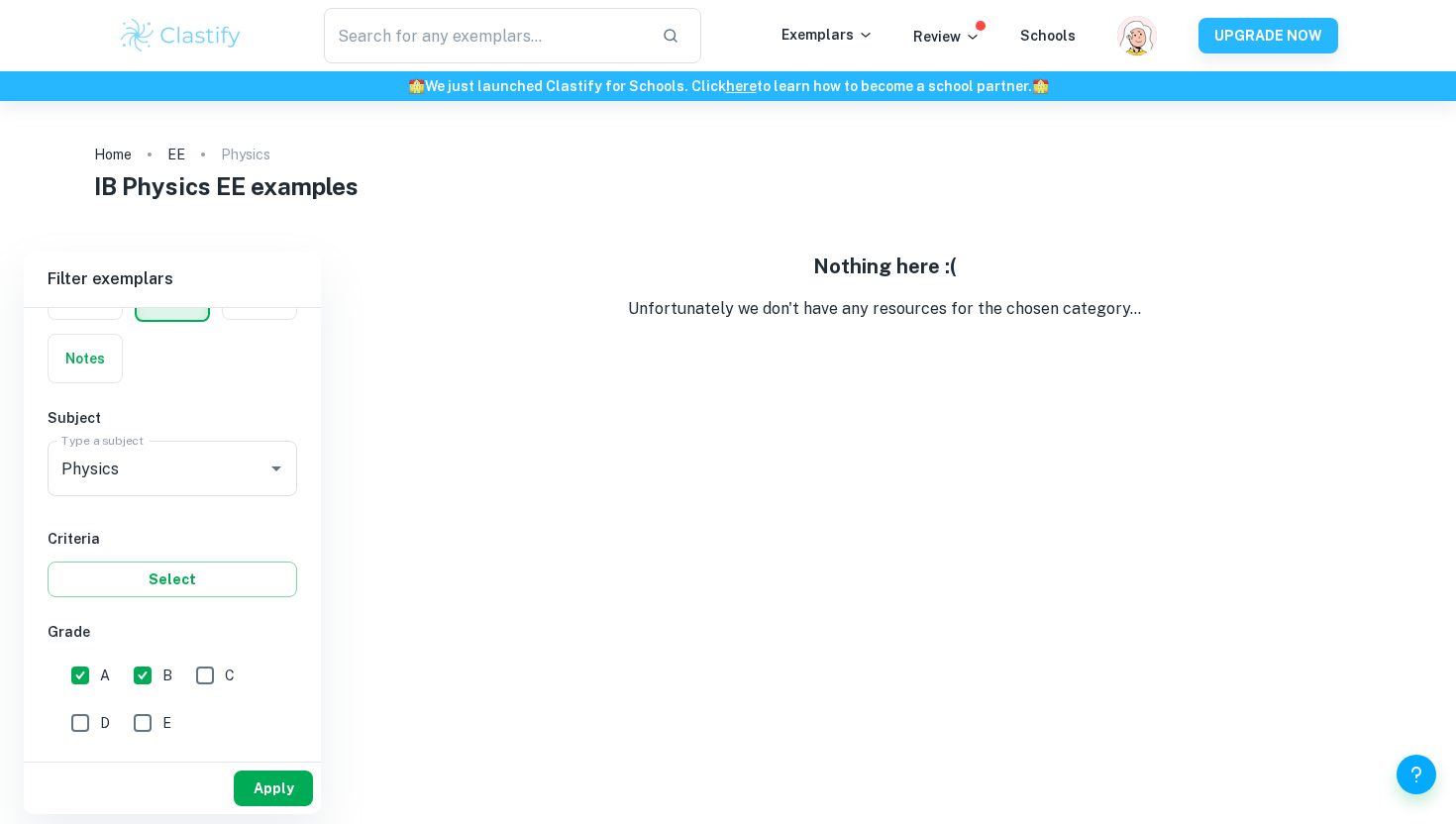 click on "Apply" at bounding box center (273, 788) 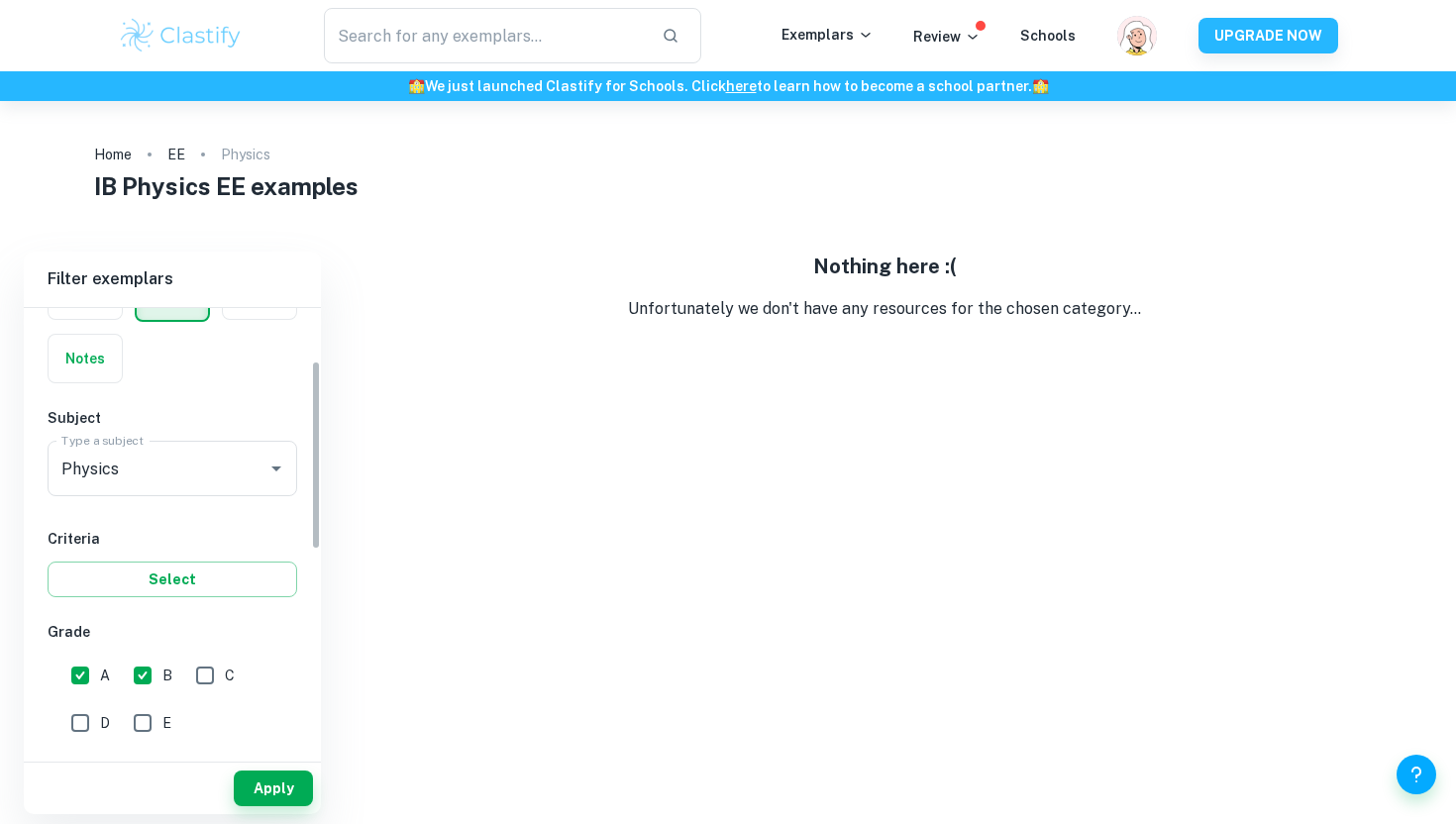 scroll, scrollTop: 0, scrollLeft: 0, axis: both 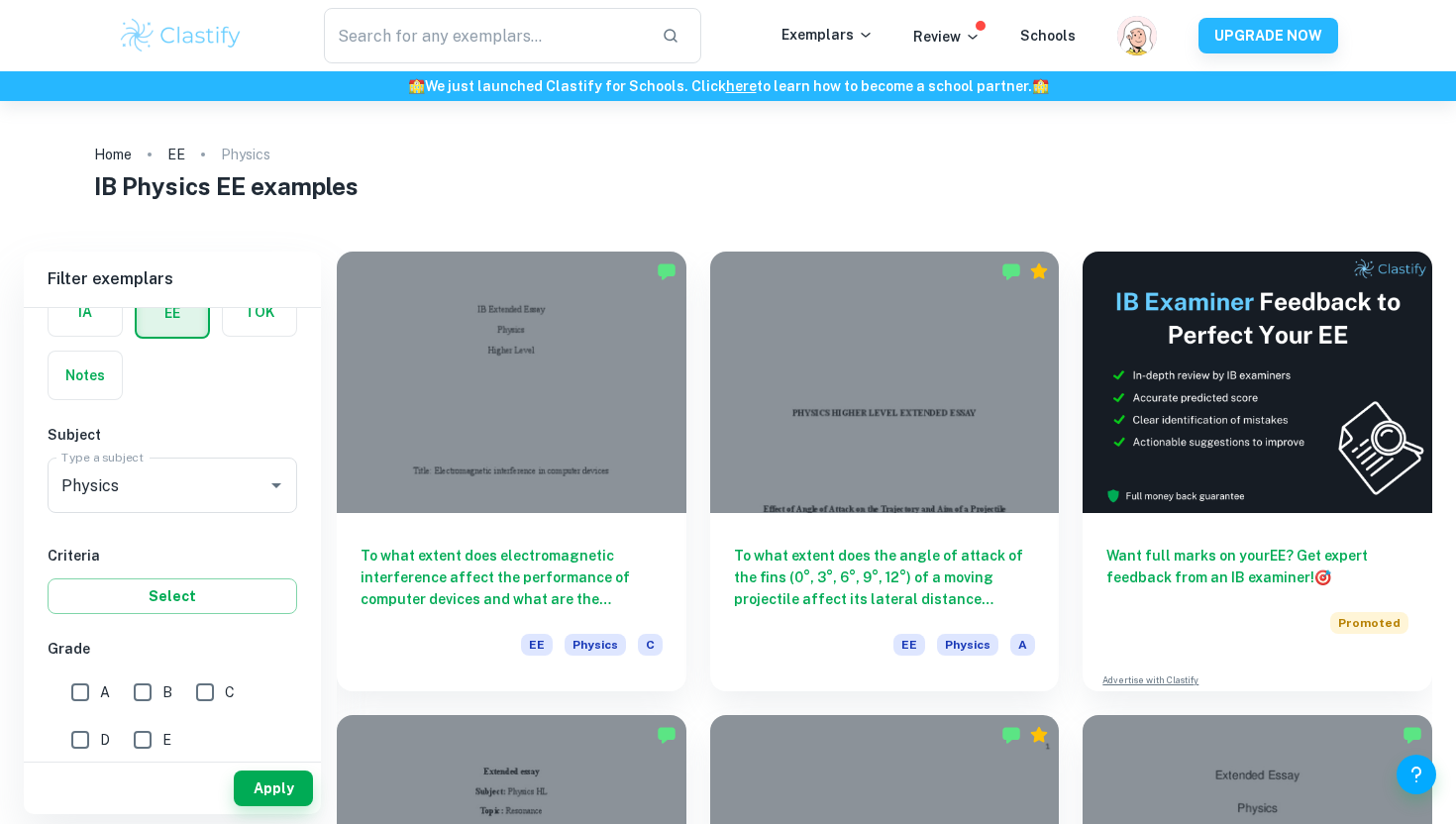 click on "A" at bounding box center (80, 692) 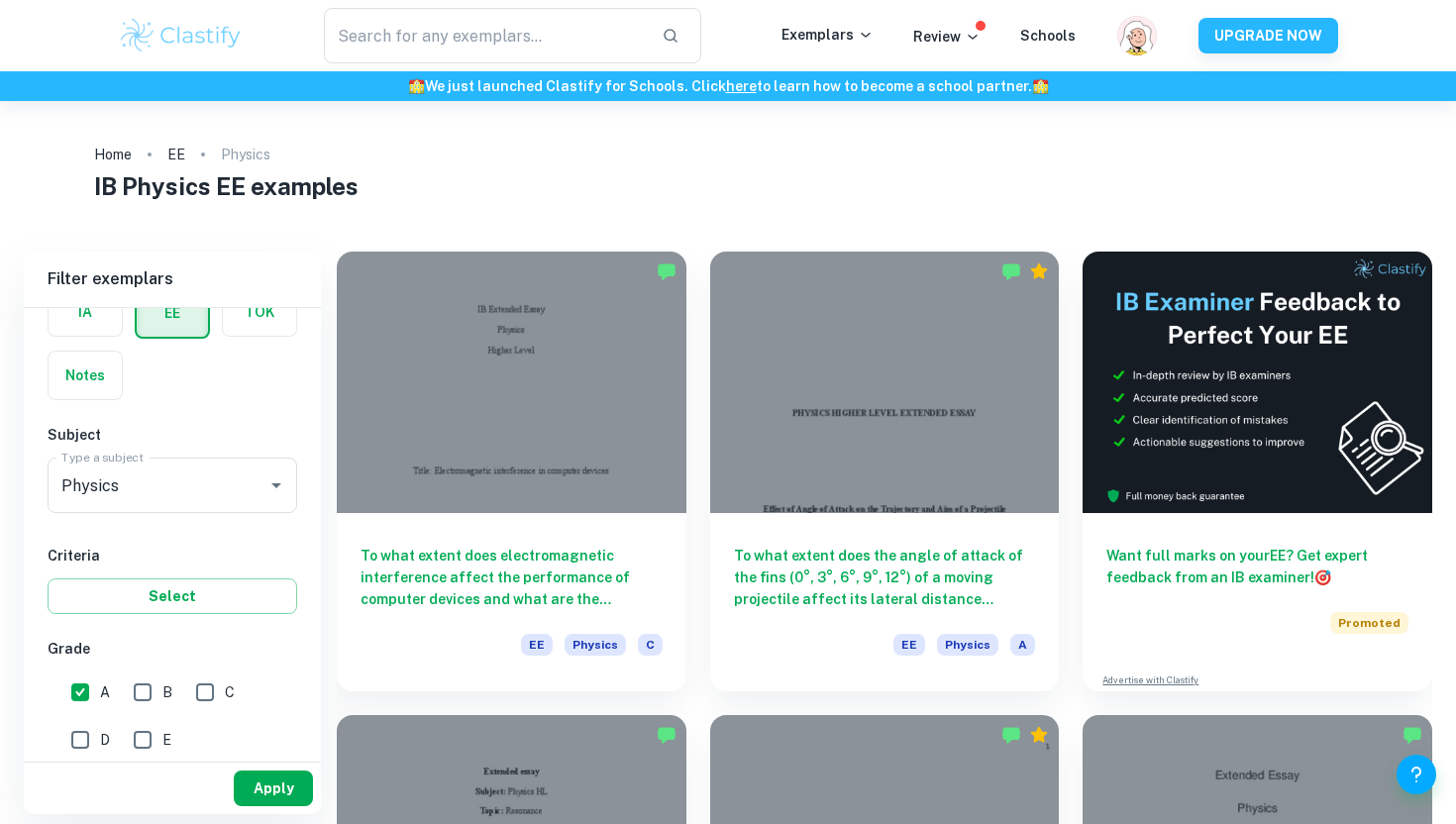 click on "Apply" at bounding box center [273, 788] 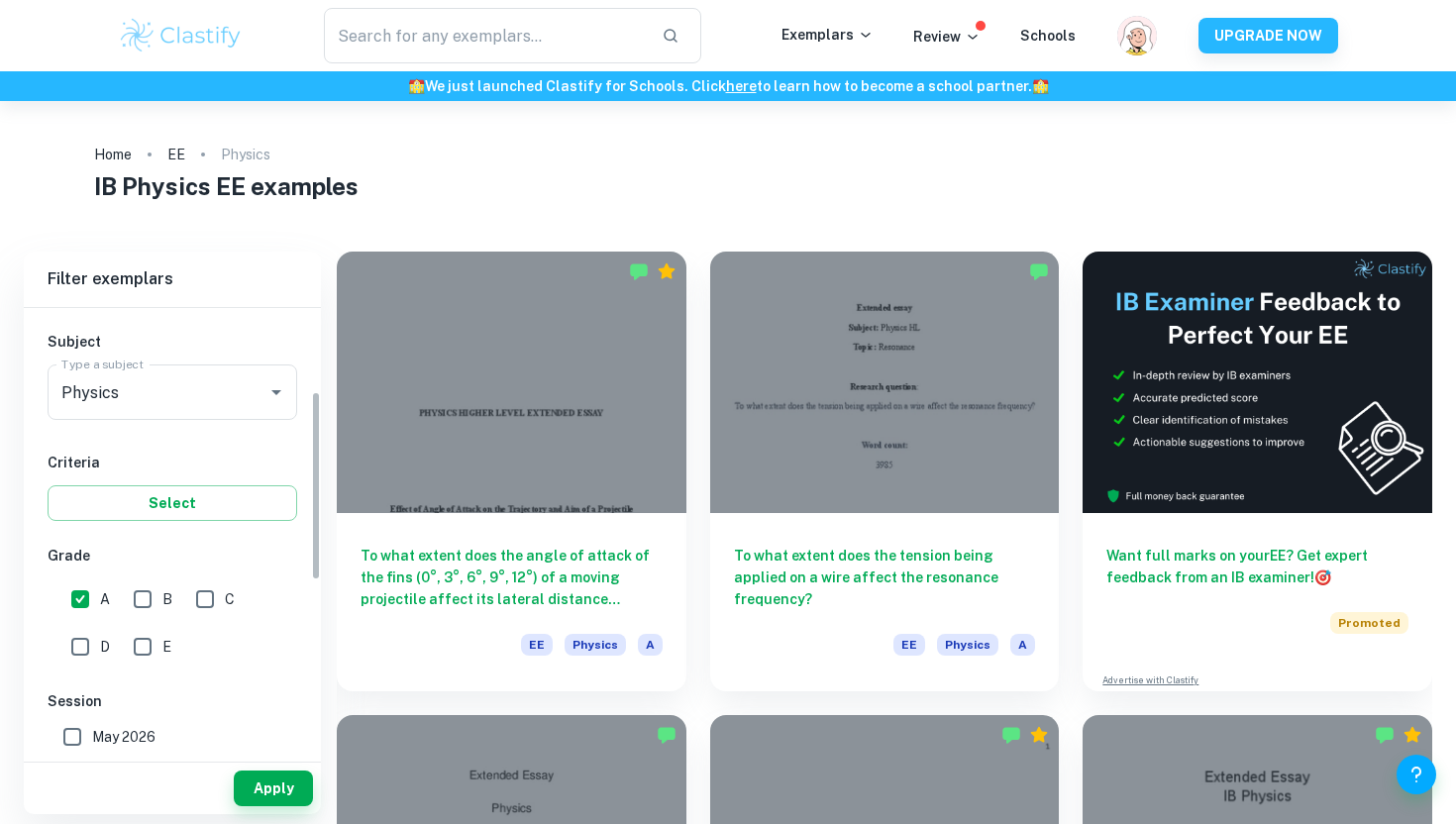 scroll, scrollTop: 251, scrollLeft: 0, axis: vertical 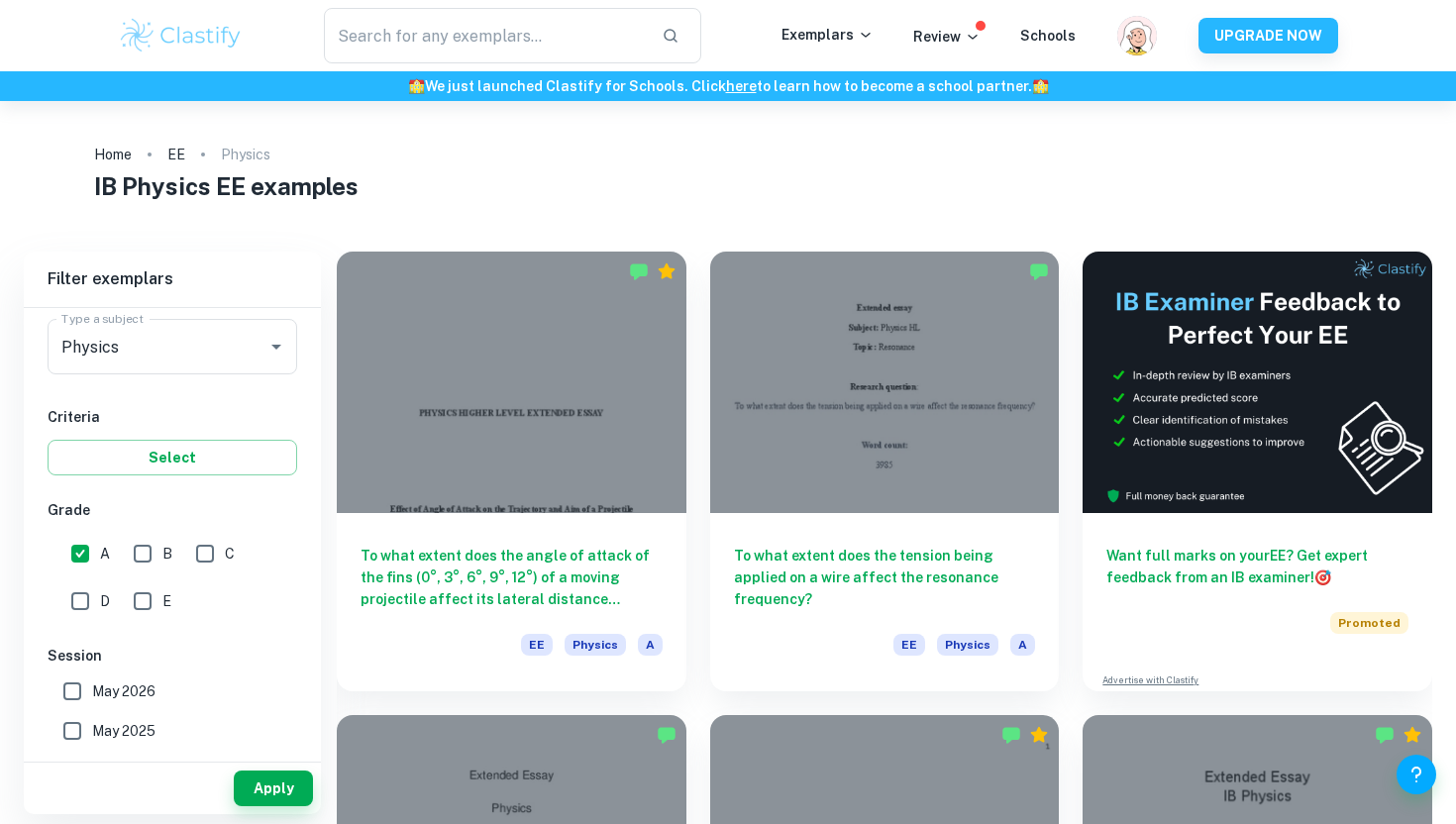 click on "B" at bounding box center [143, 554] 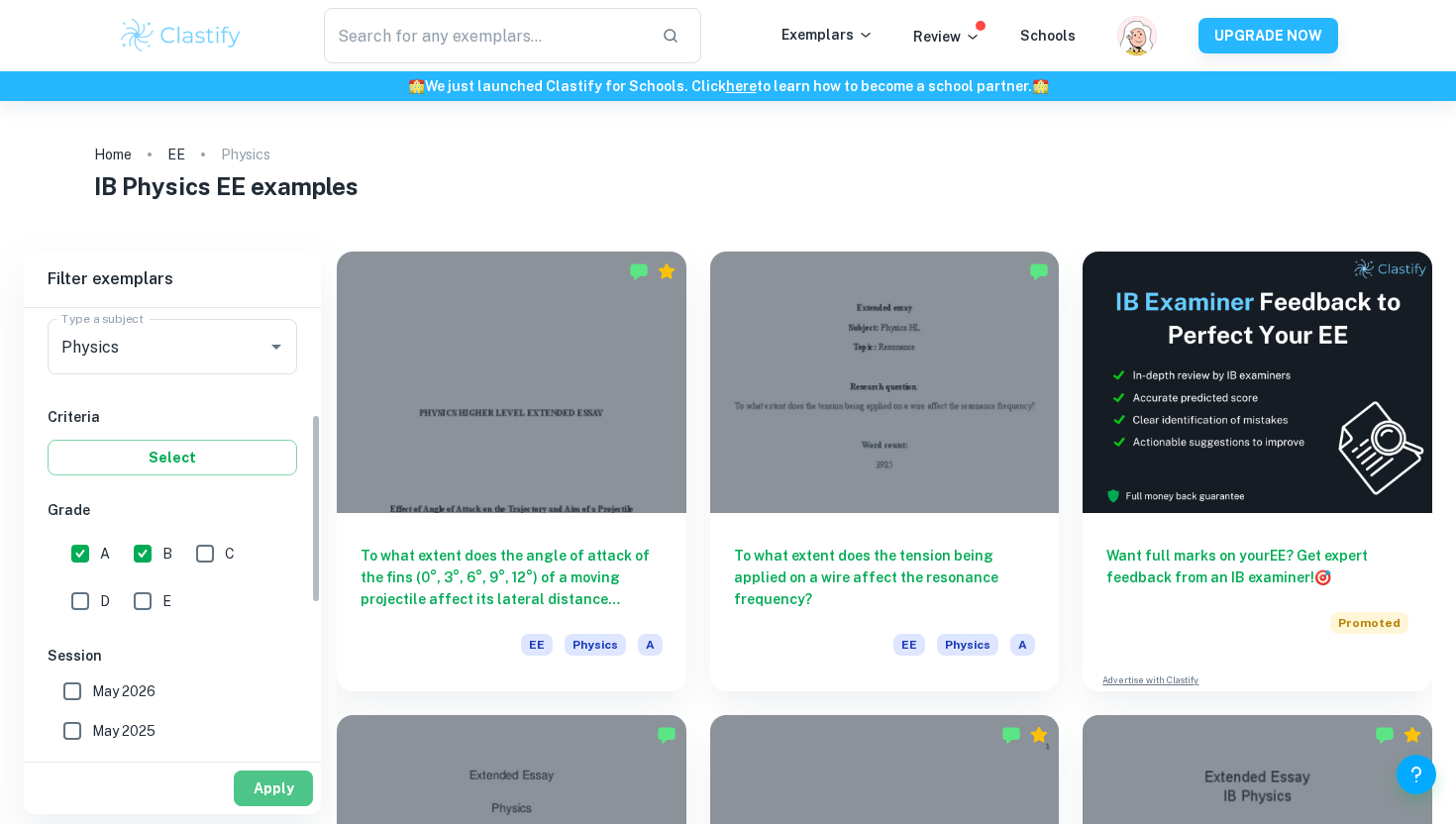 click on "Apply" at bounding box center [273, 788] 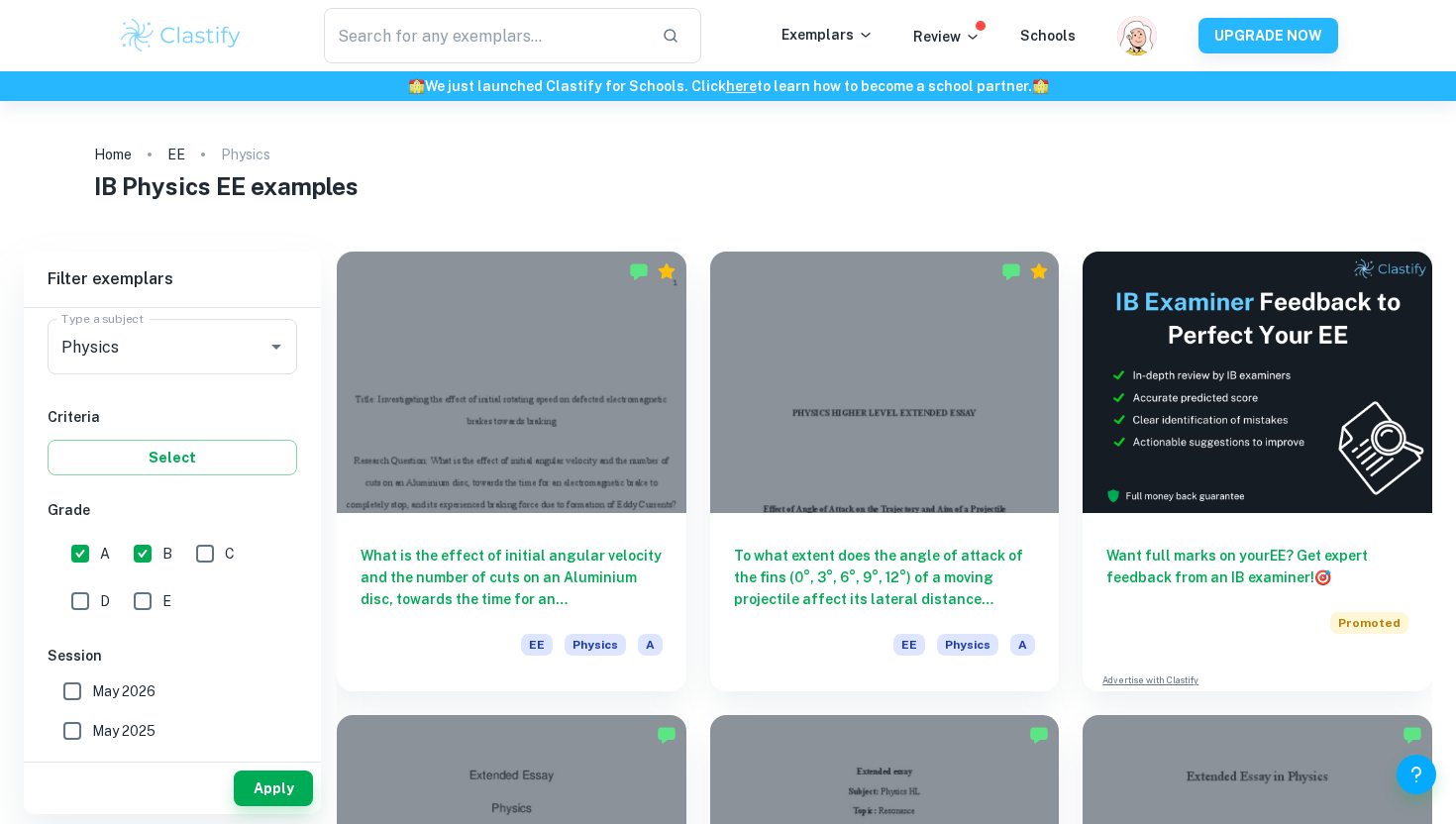 click on "May 2026" at bounding box center (124, 691) 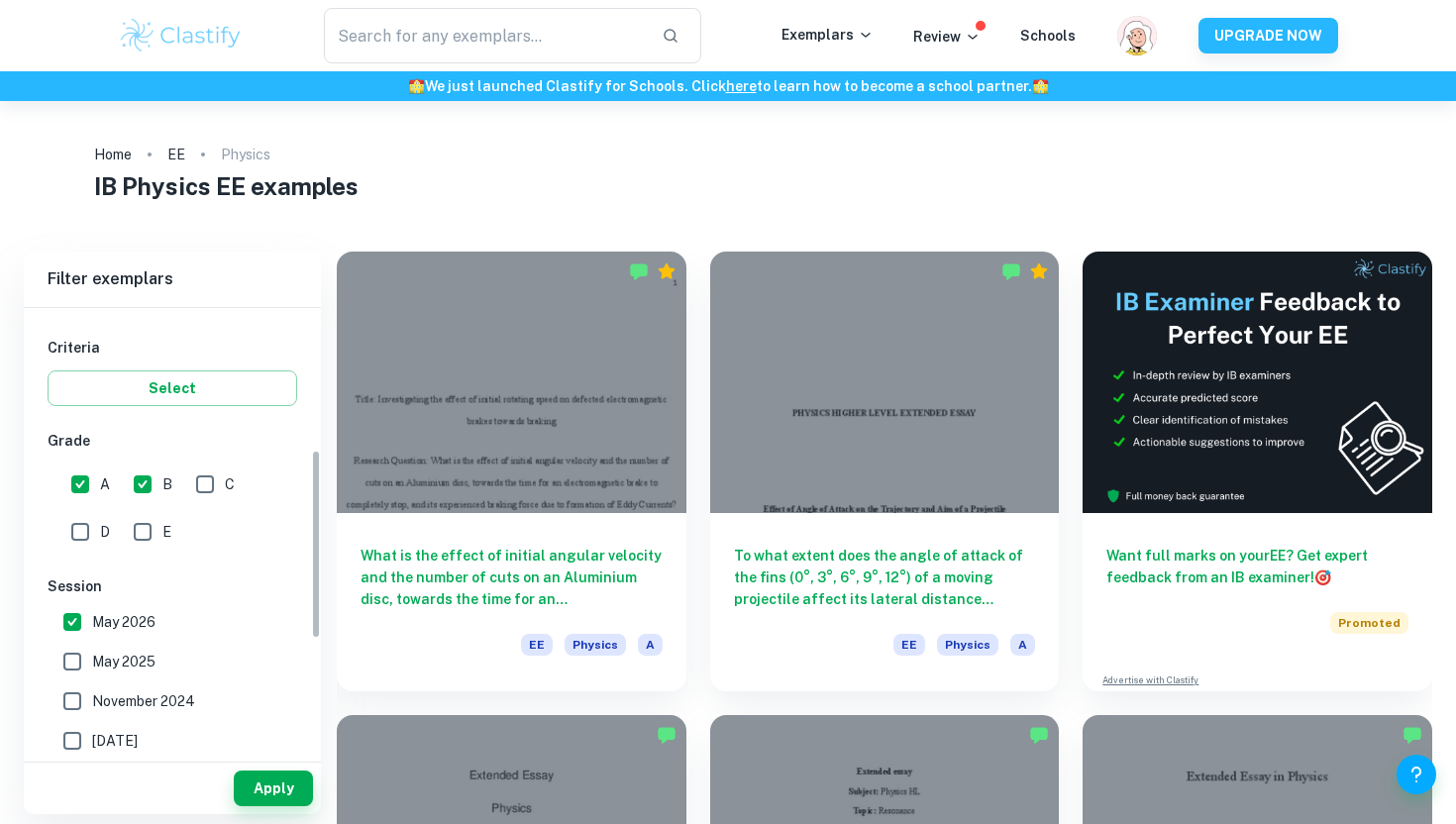 scroll, scrollTop: 334, scrollLeft: 0, axis: vertical 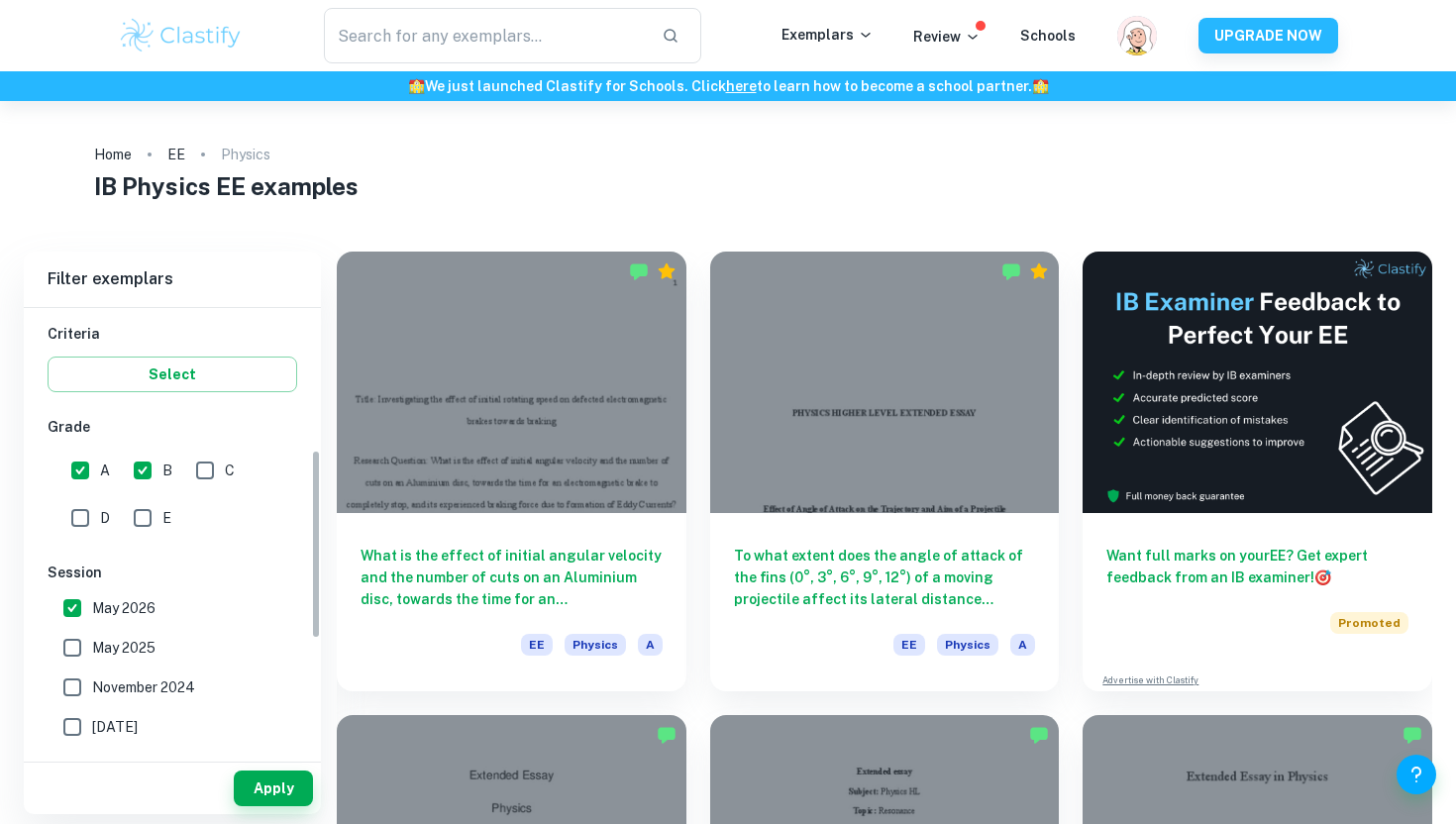 click on "May 2025" at bounding box center [124, 648] 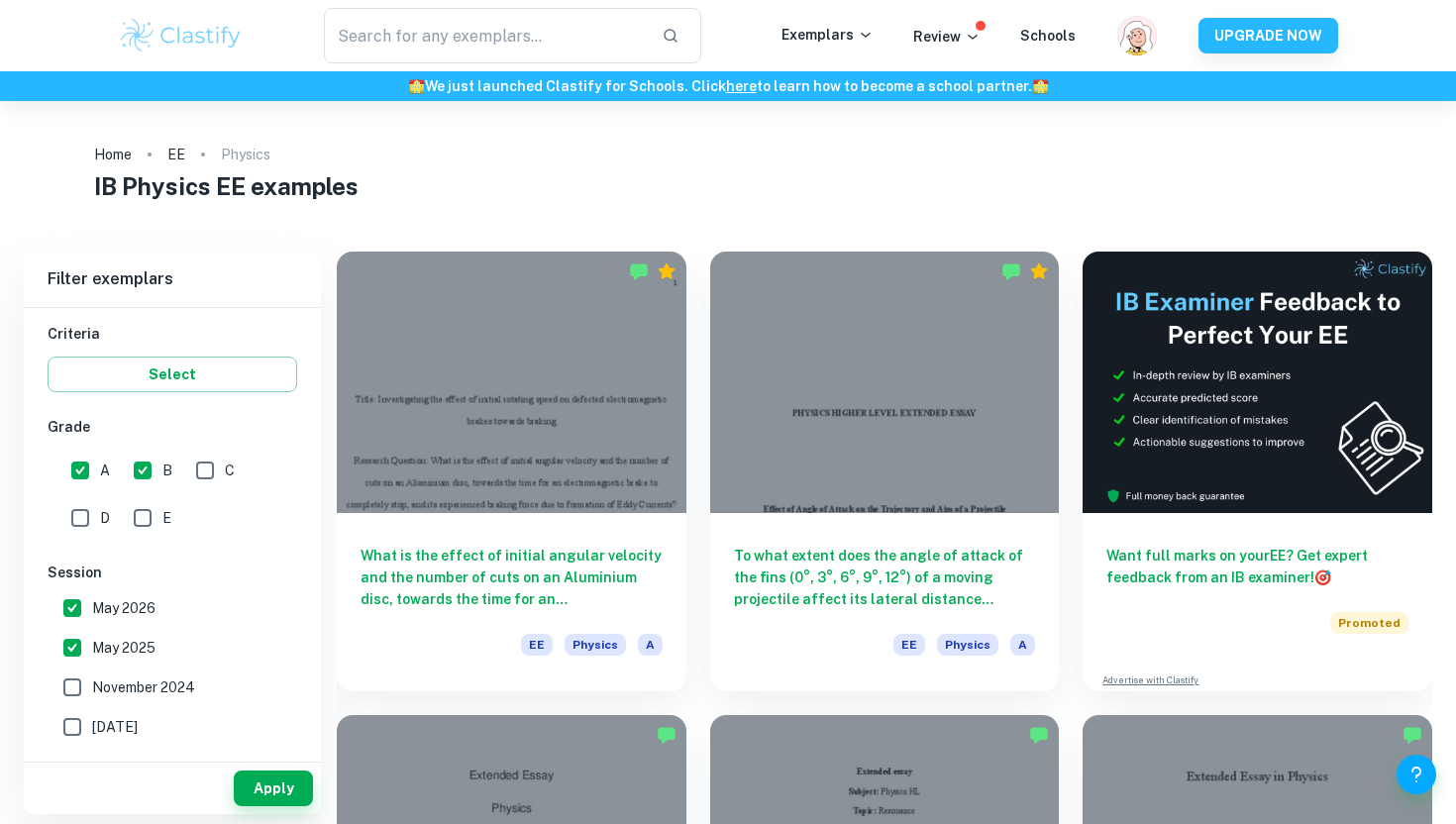 click on "November 2024" at bounding box center (72, 687) 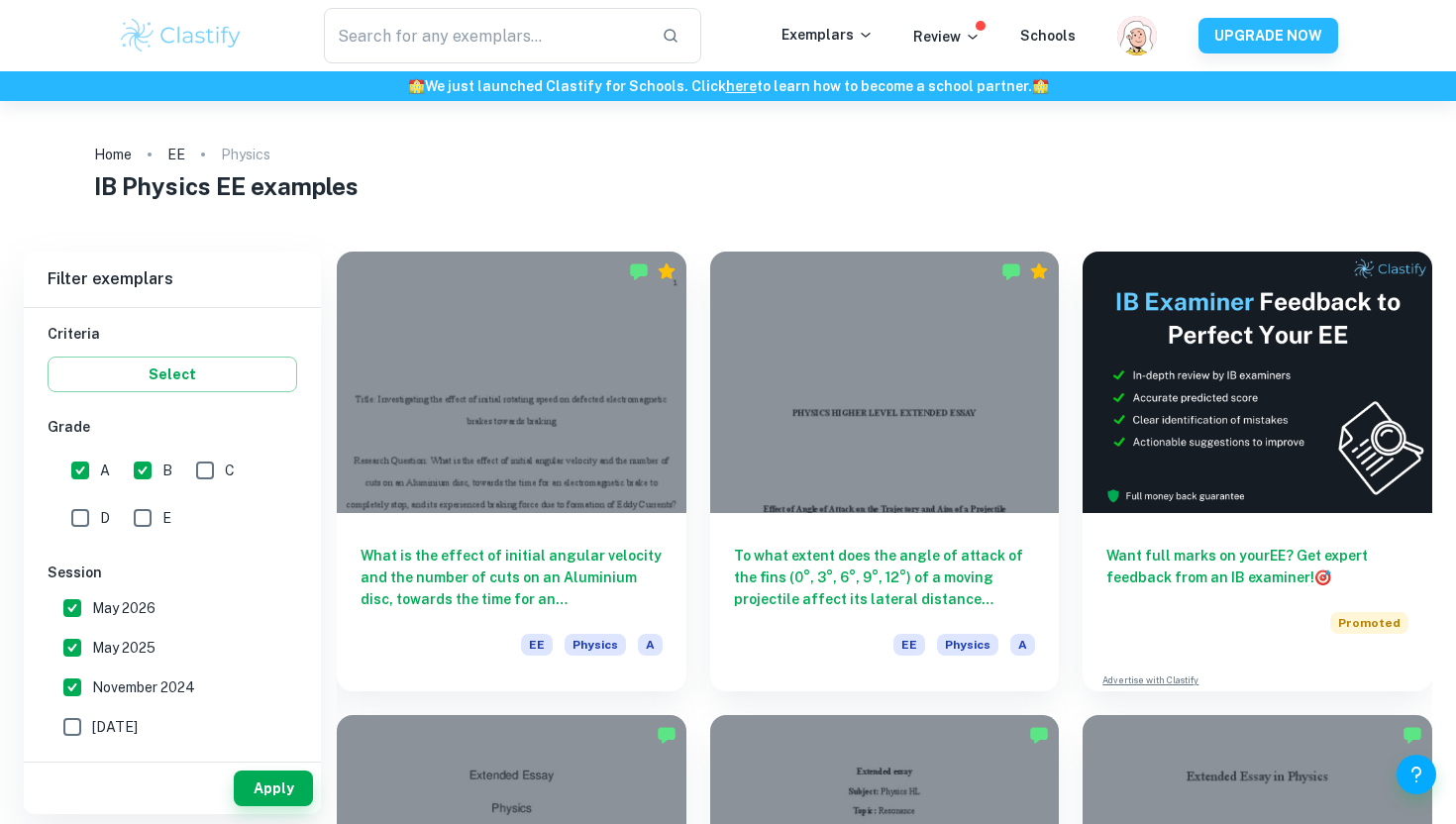 click on "Apply" at bounding box center [172, 783] 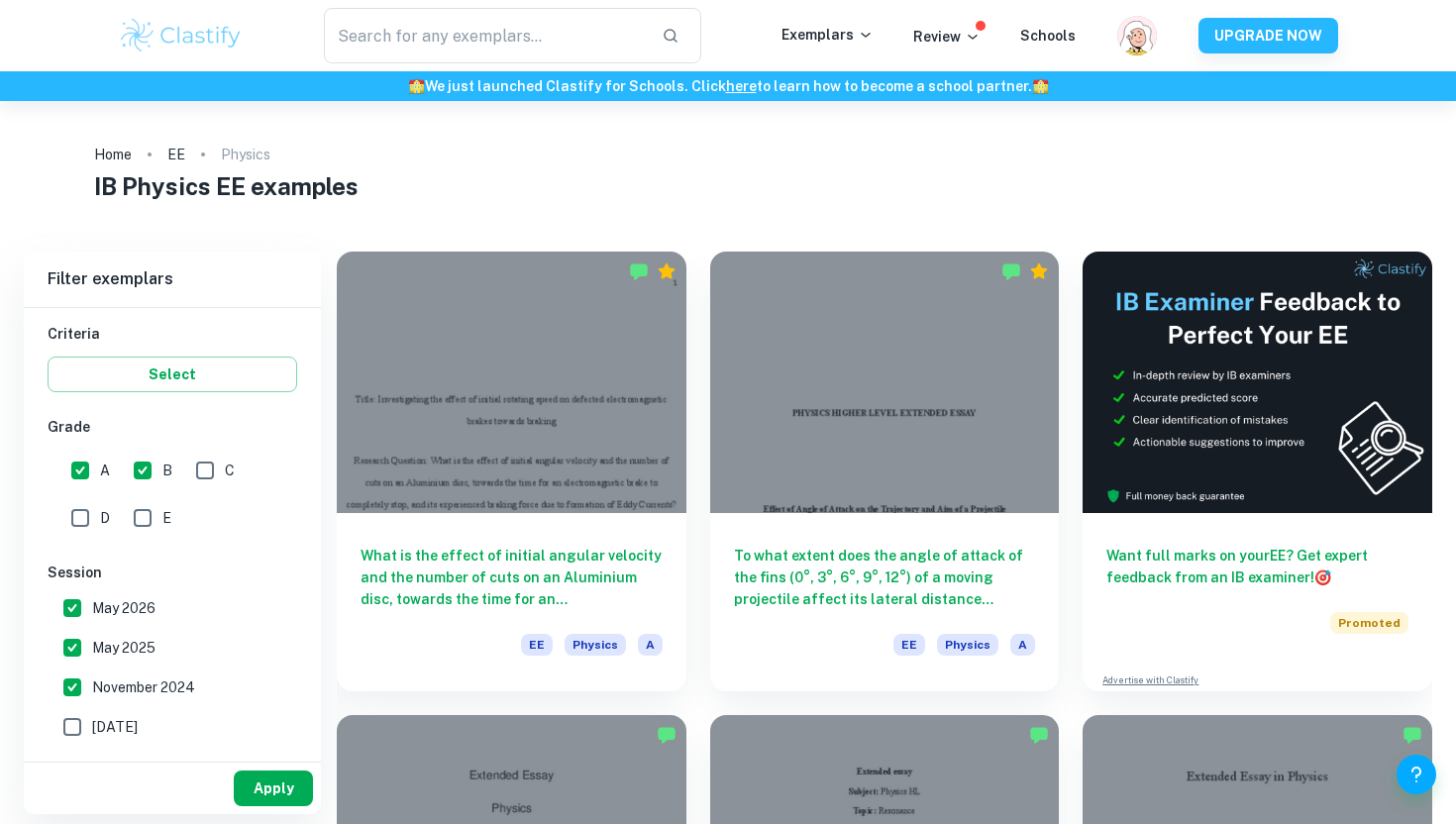 click on "Apply" at bounding box center (273, 788) 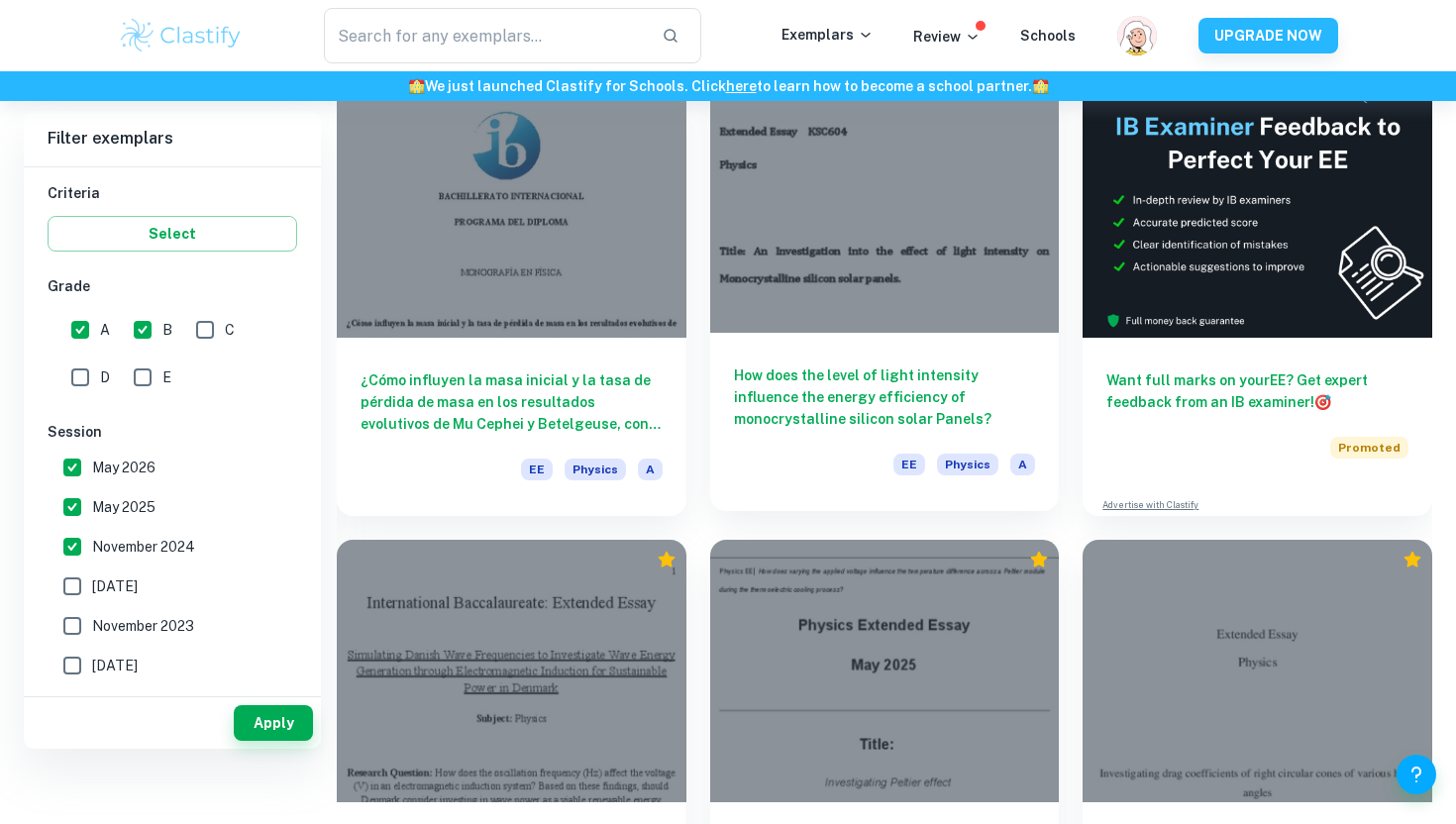 scroll, scrollTop: 29, scrollLeft: 0, axis: vertical 